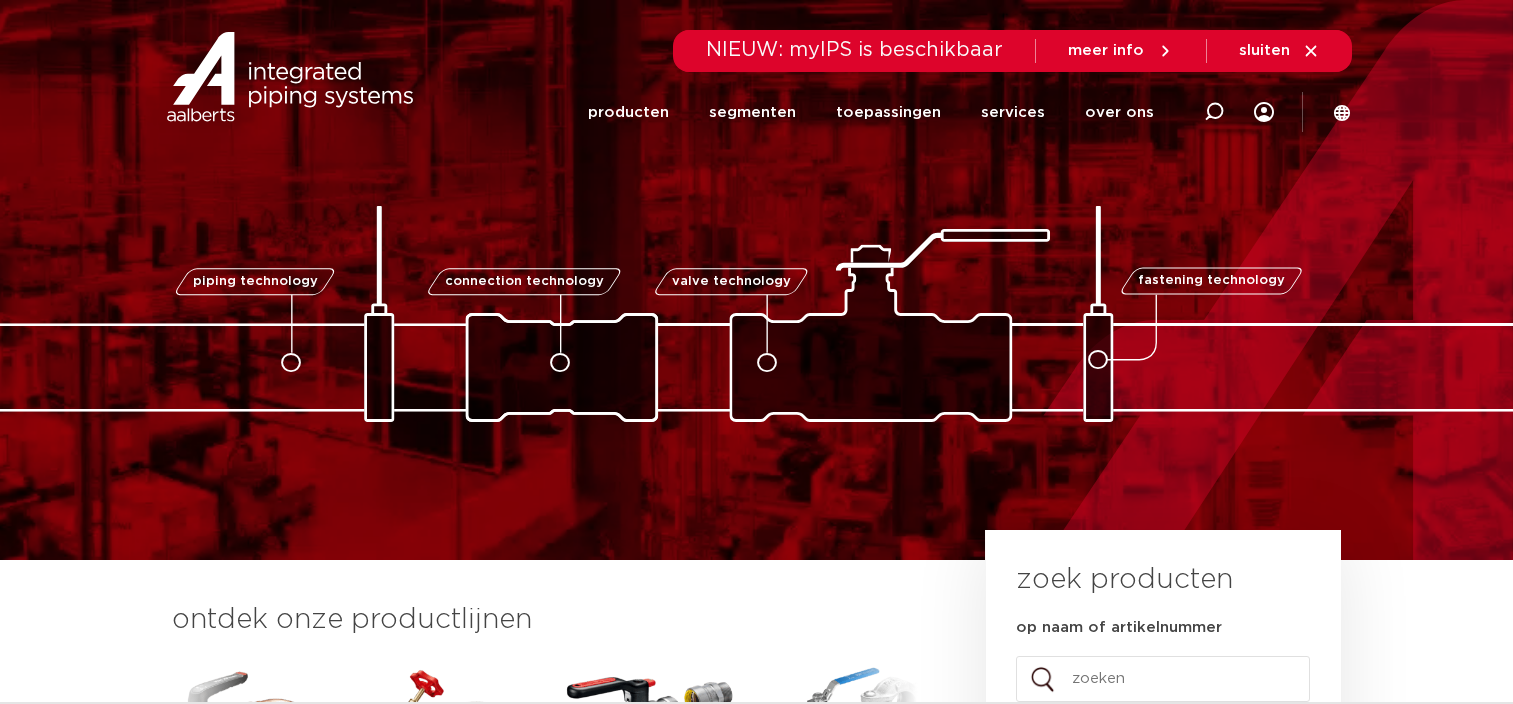 scroll, scrollTop: 0, scrollLeft: 0, axis: both 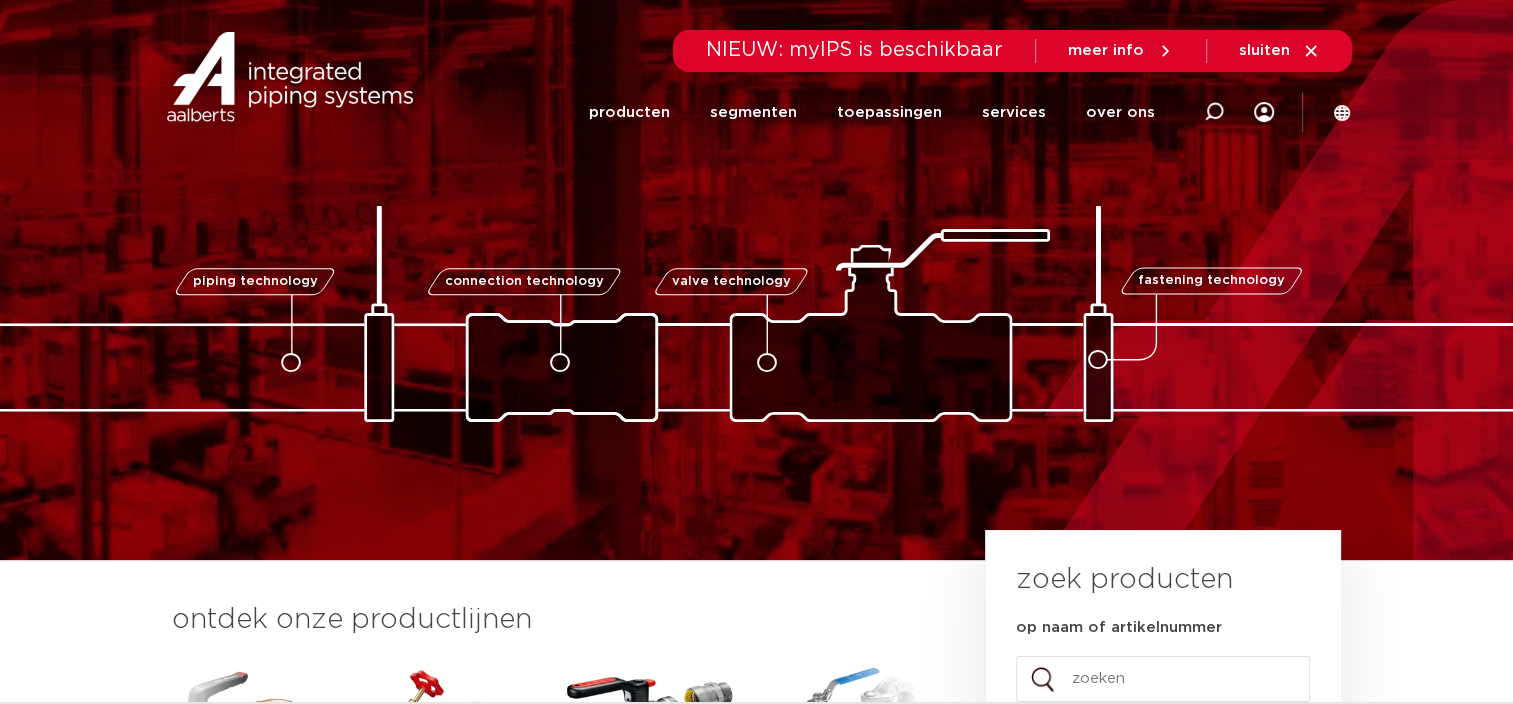 drag, startPoint x: 0, startPoint y: 0, endPoint x: 699, endPoint y: 235, distance: 737.4456 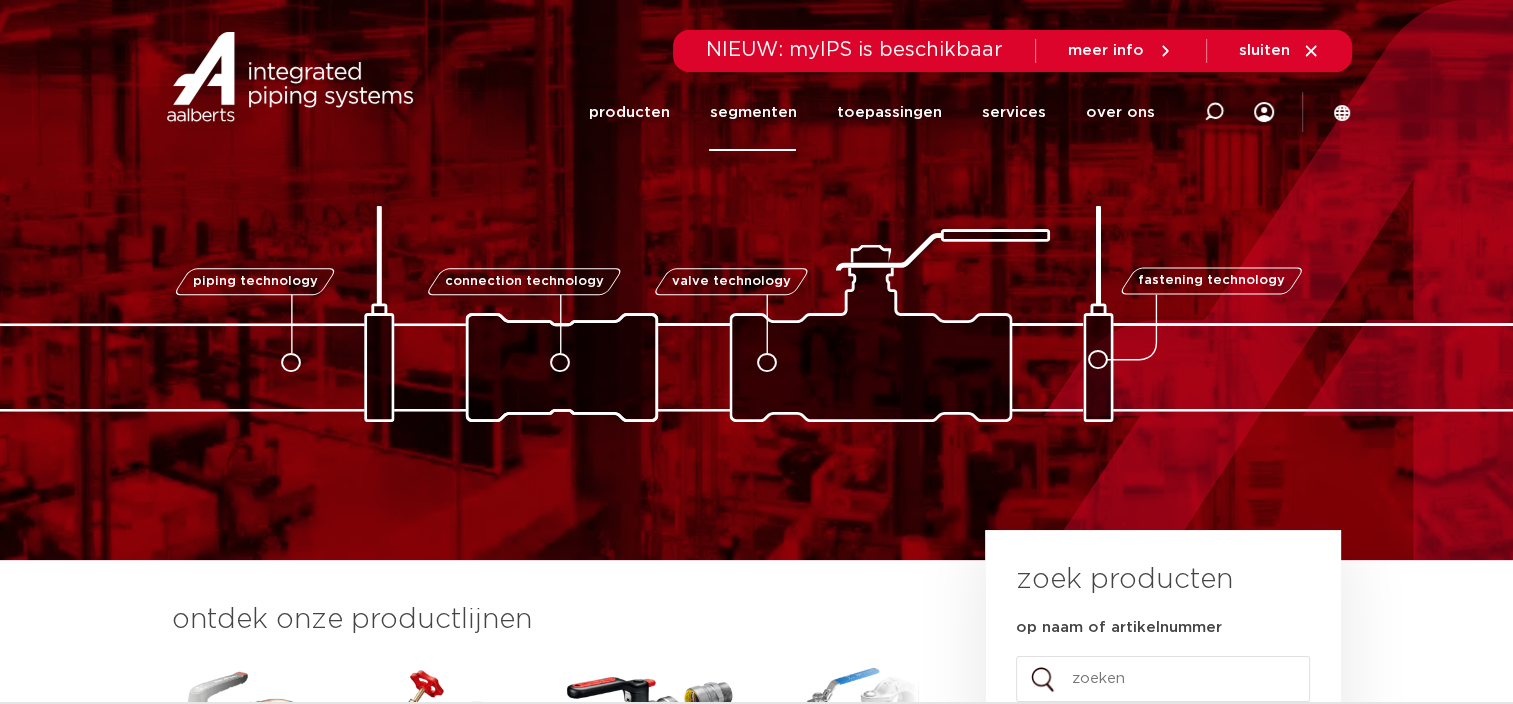 click on "segmenten" 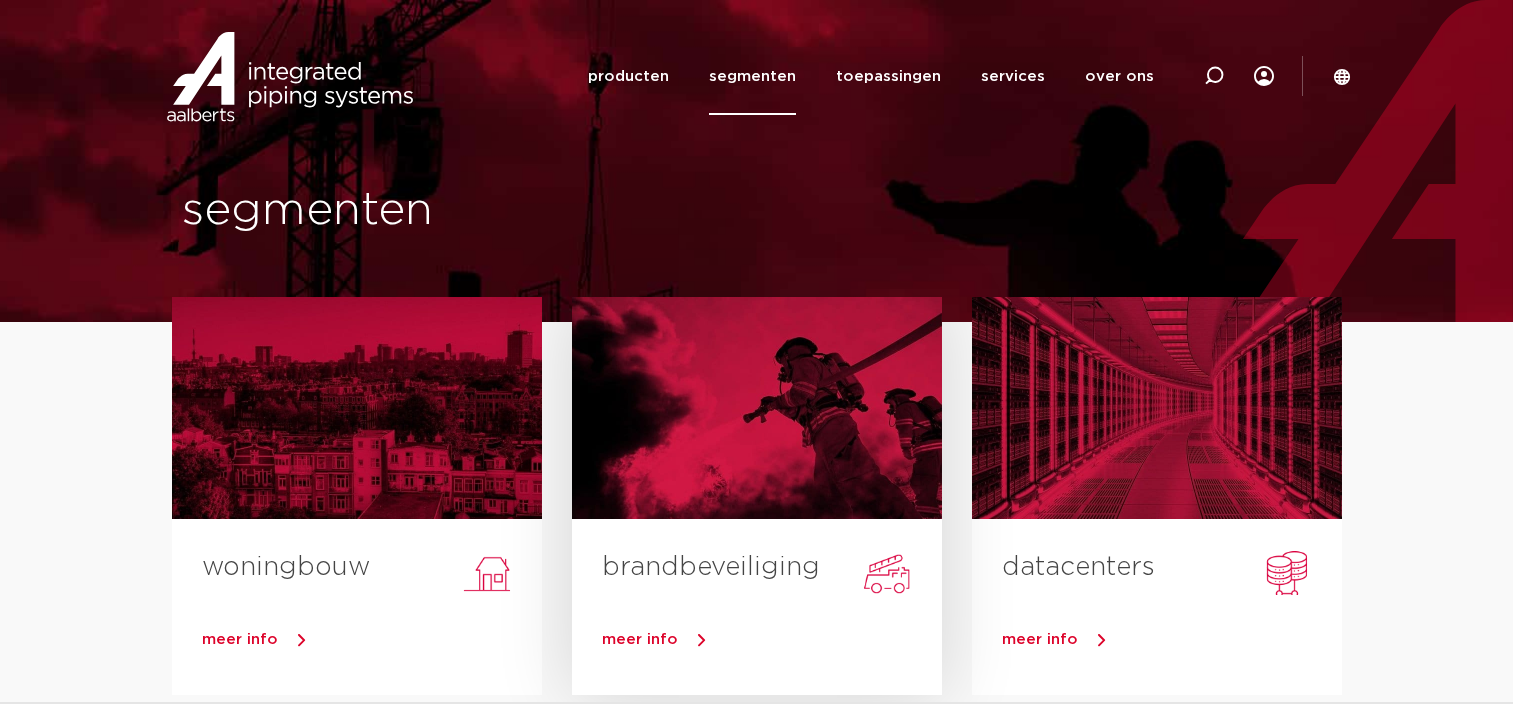 scroll, scrollTop: 0, scrollLeft: 0, axis: both 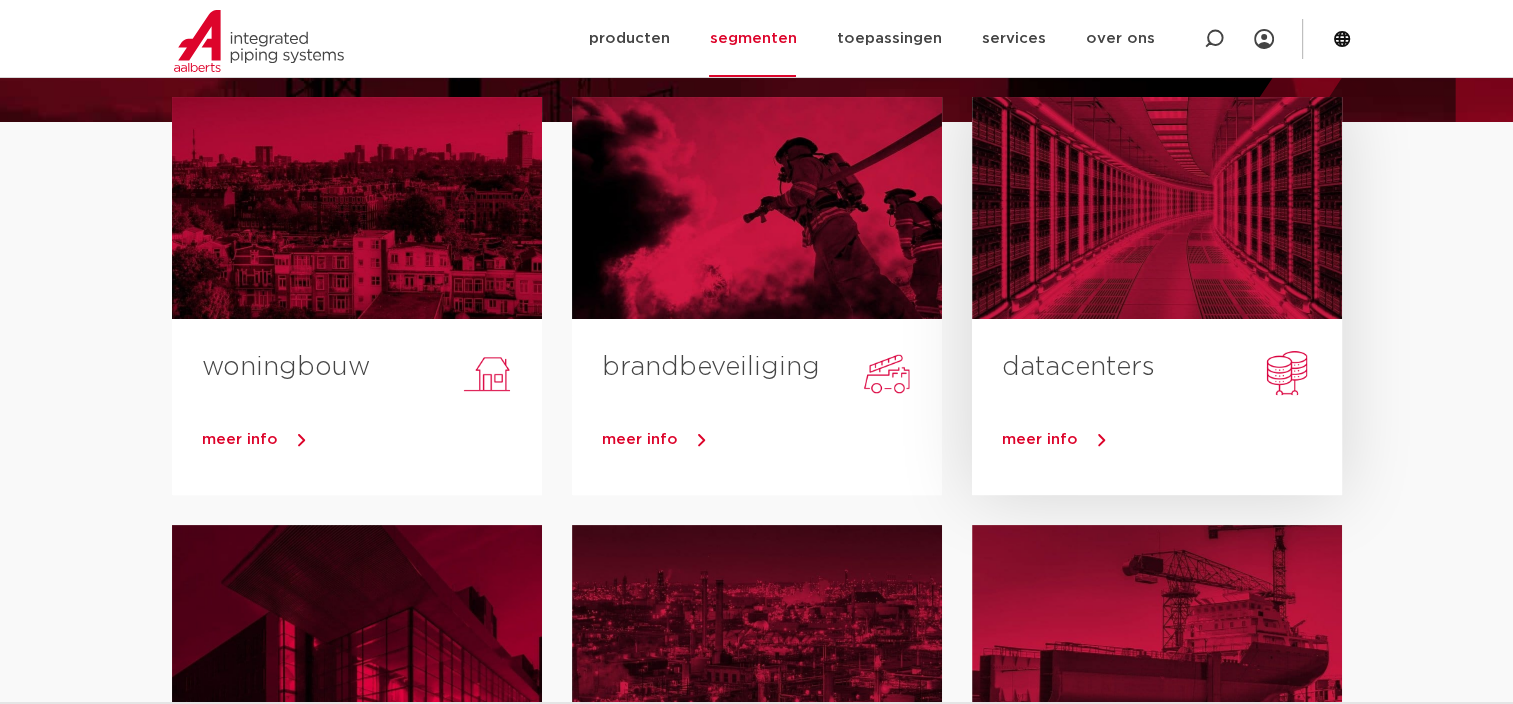 click on "meer info" at bounding box center (1040, 439) 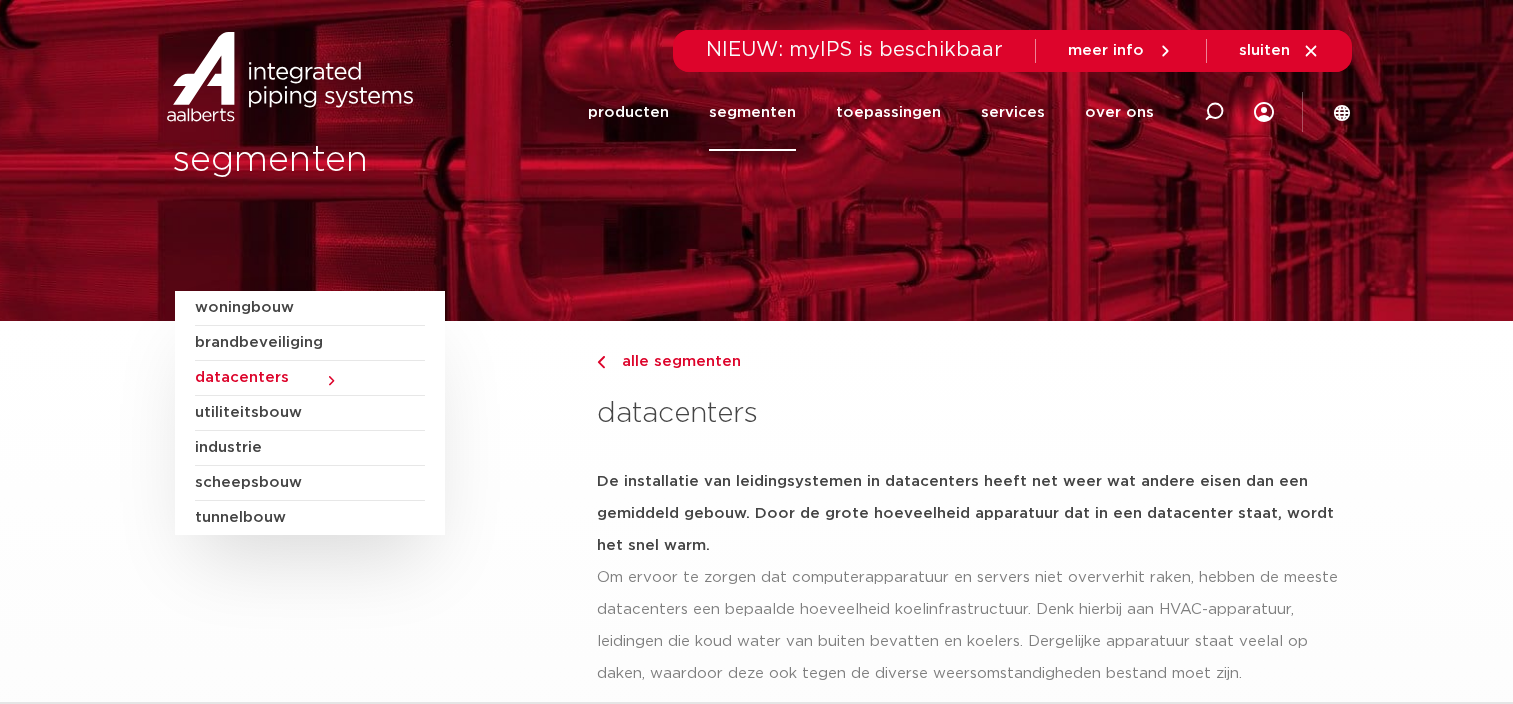 scroll, scrollTop: 0, scrollLeft: 0, axis: both 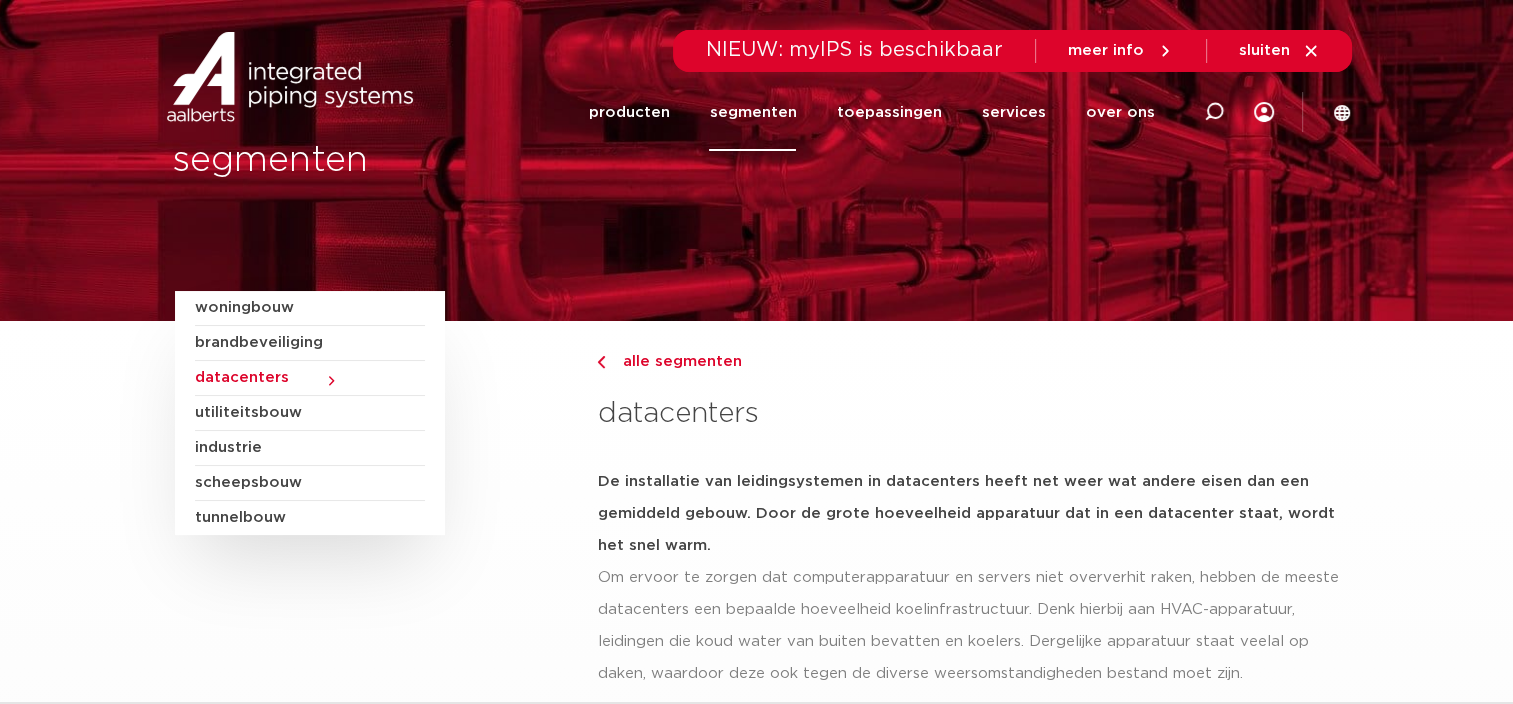click on "scheepsbouw" at bounding box center (310, 483) 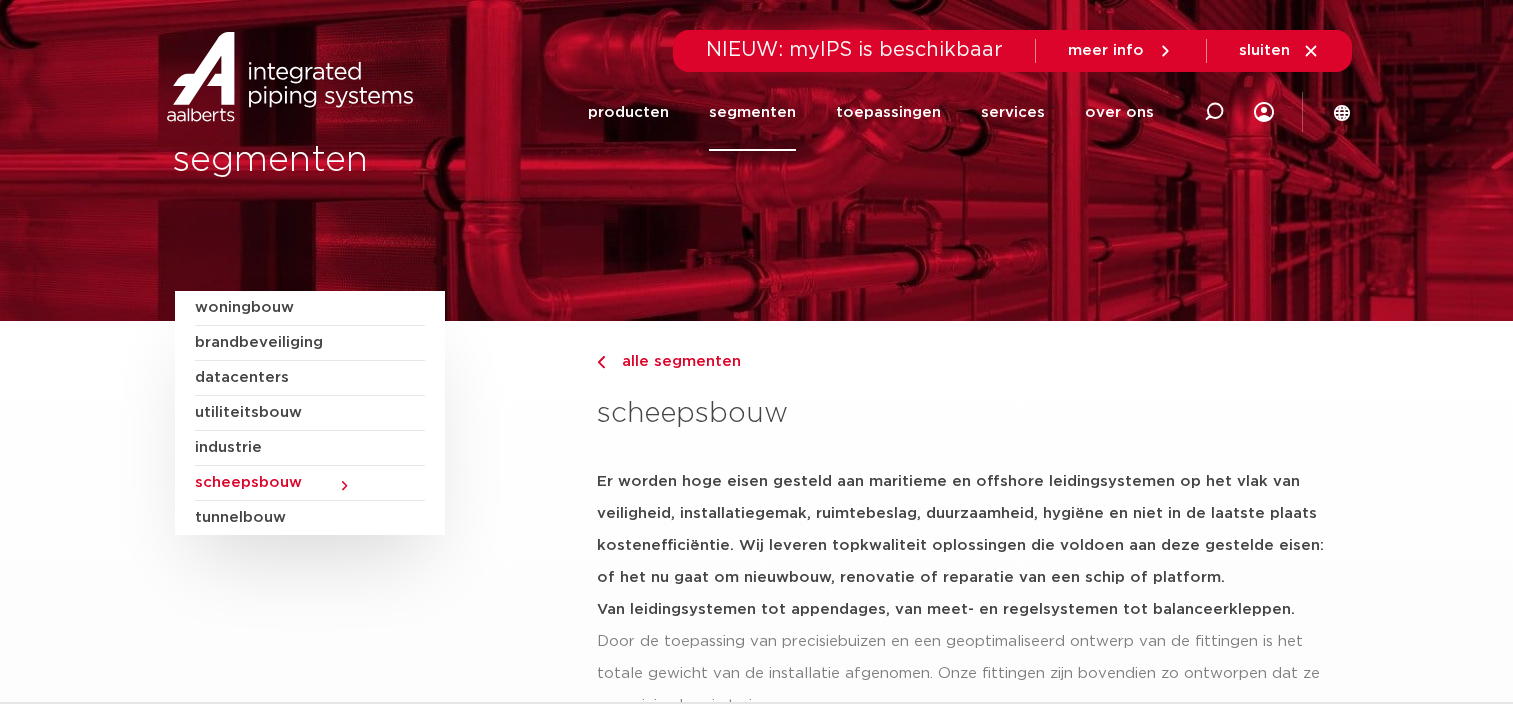 scroll, scrollTop: 0, scrollLeft: 0, axis: both 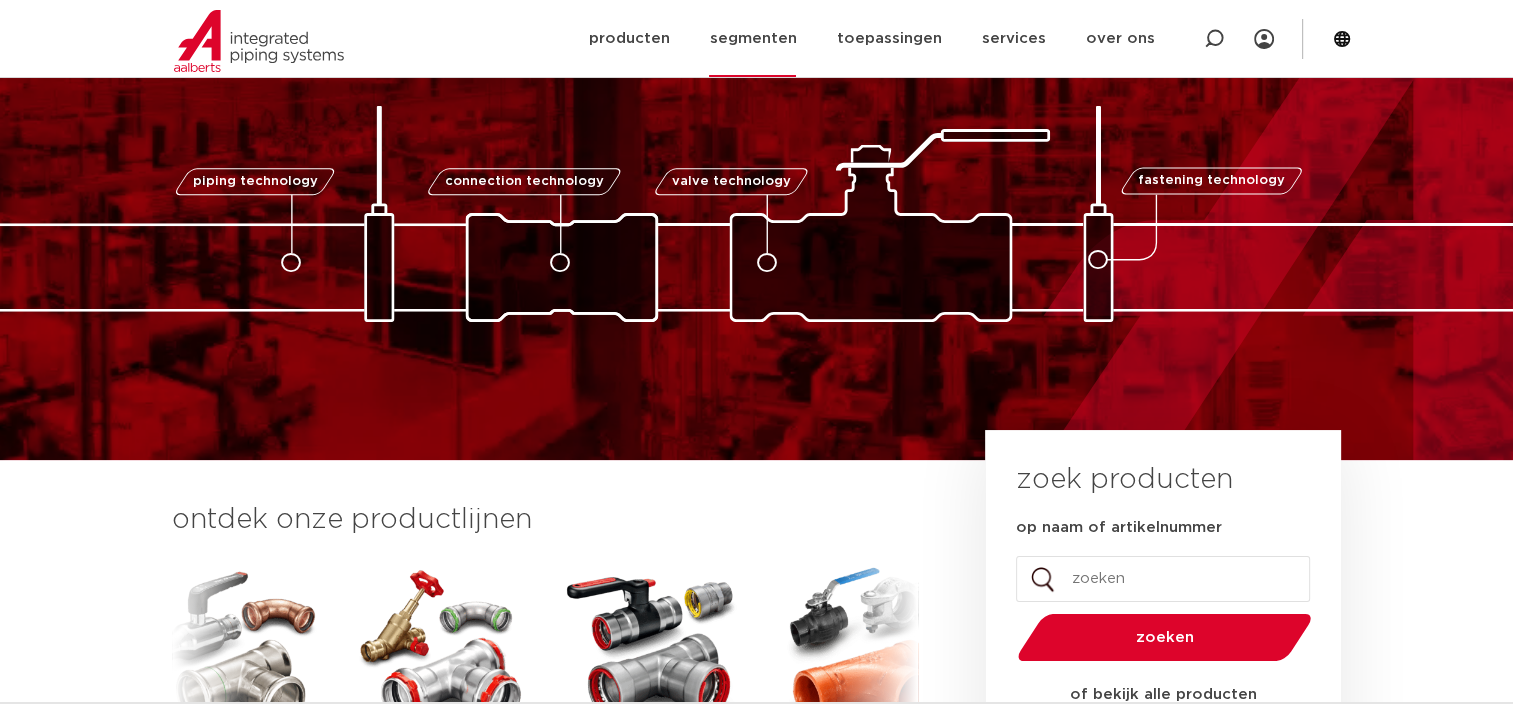click on "segmenten" 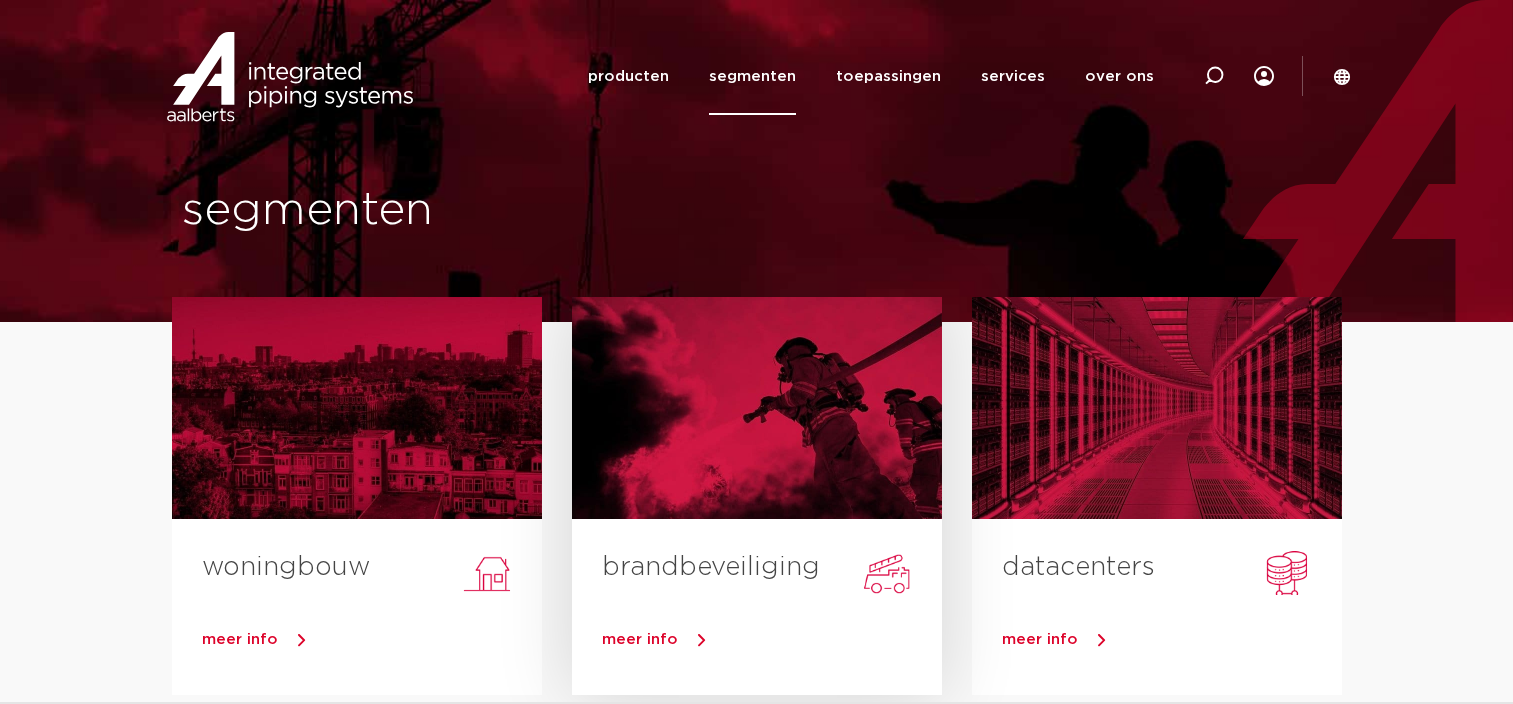 scroll, scrollTop: 0, scrollLeft: 0, axis: both 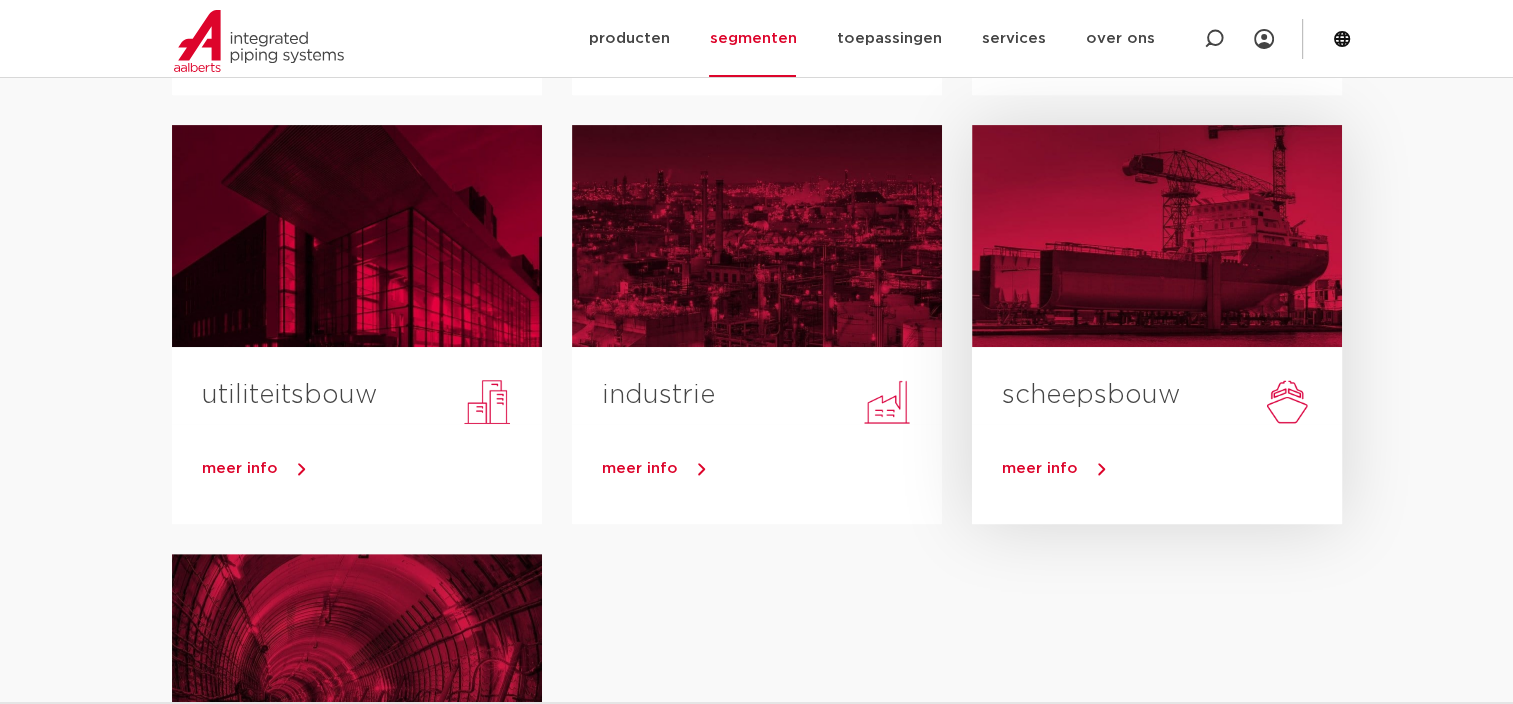 click on "meer info" at bounding box center [1040, 468] 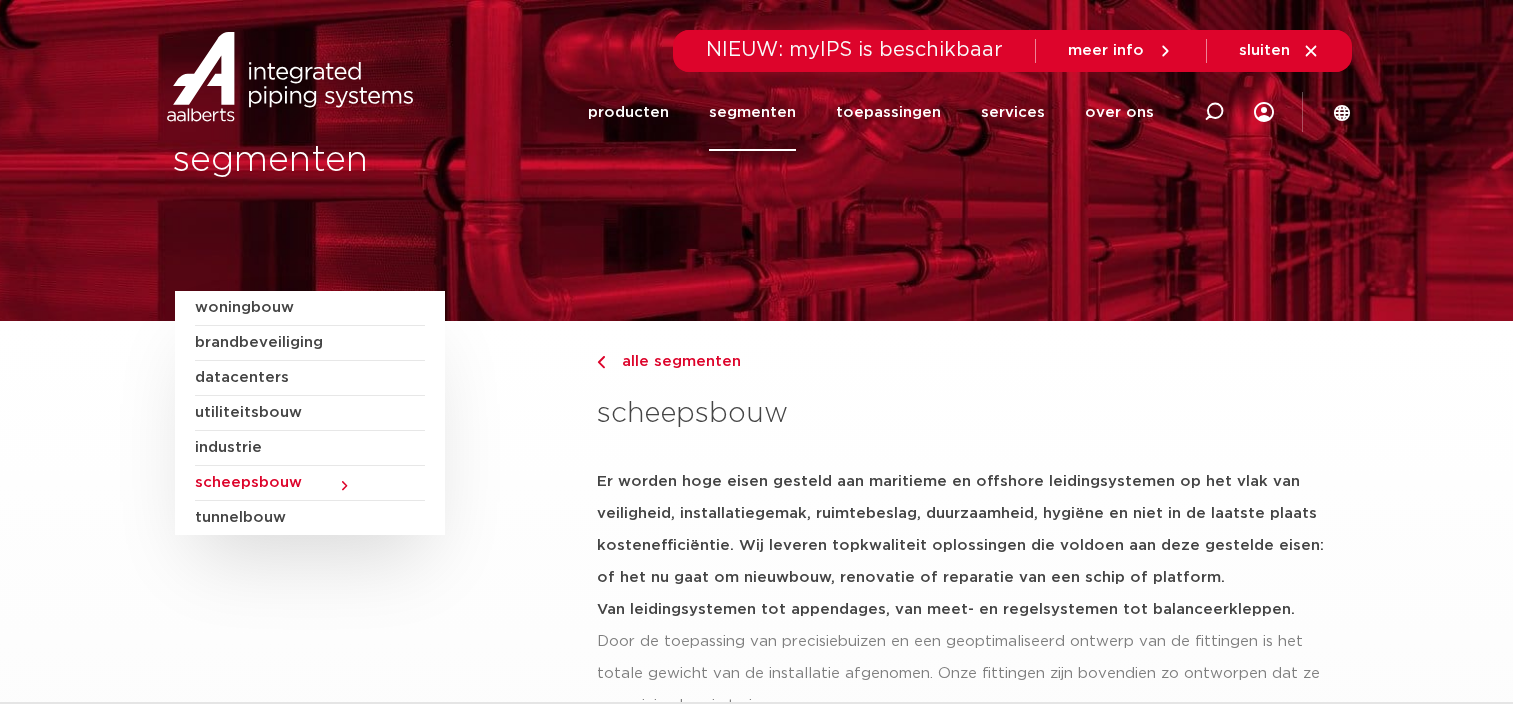 scroll, scrollTop: 0, scrollLeft: 0, axis: both 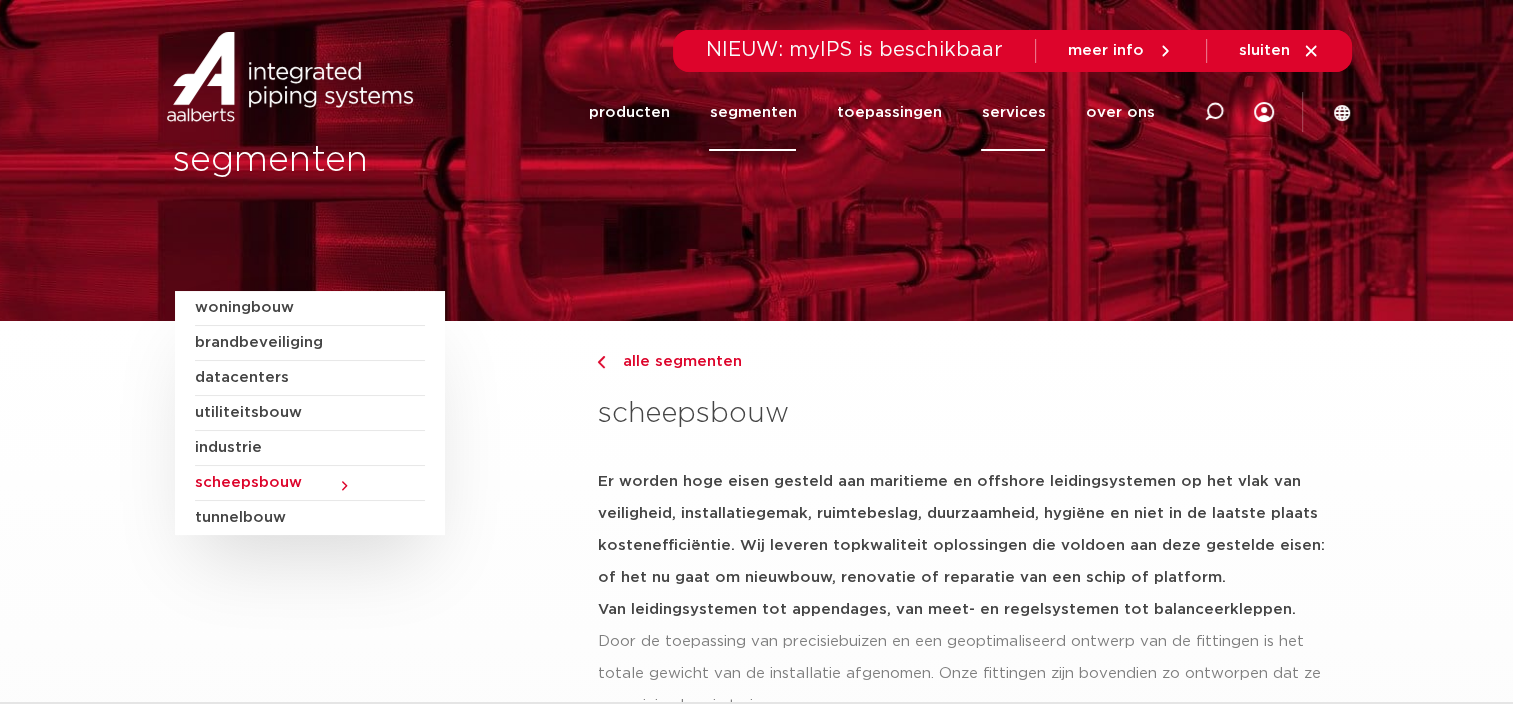 click on "services" 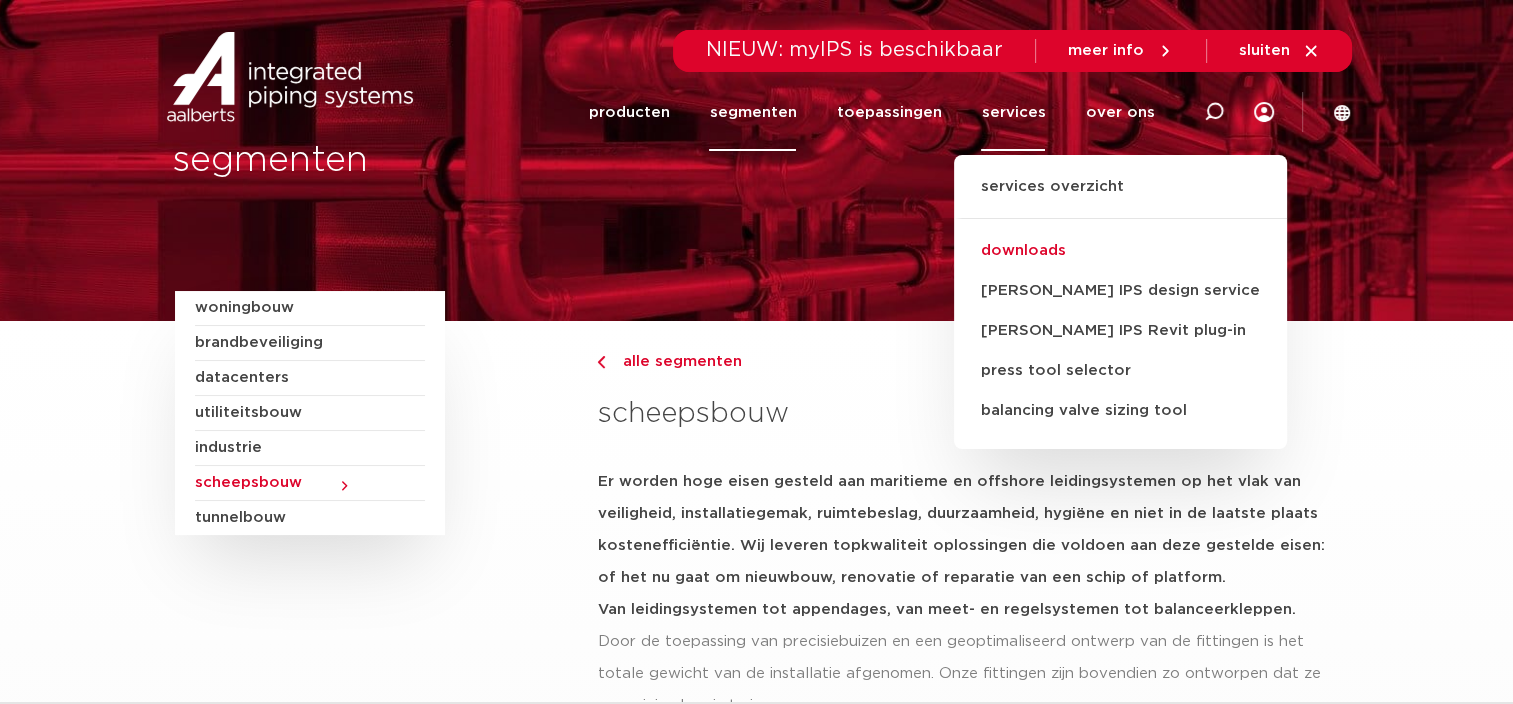 click on "downloads" 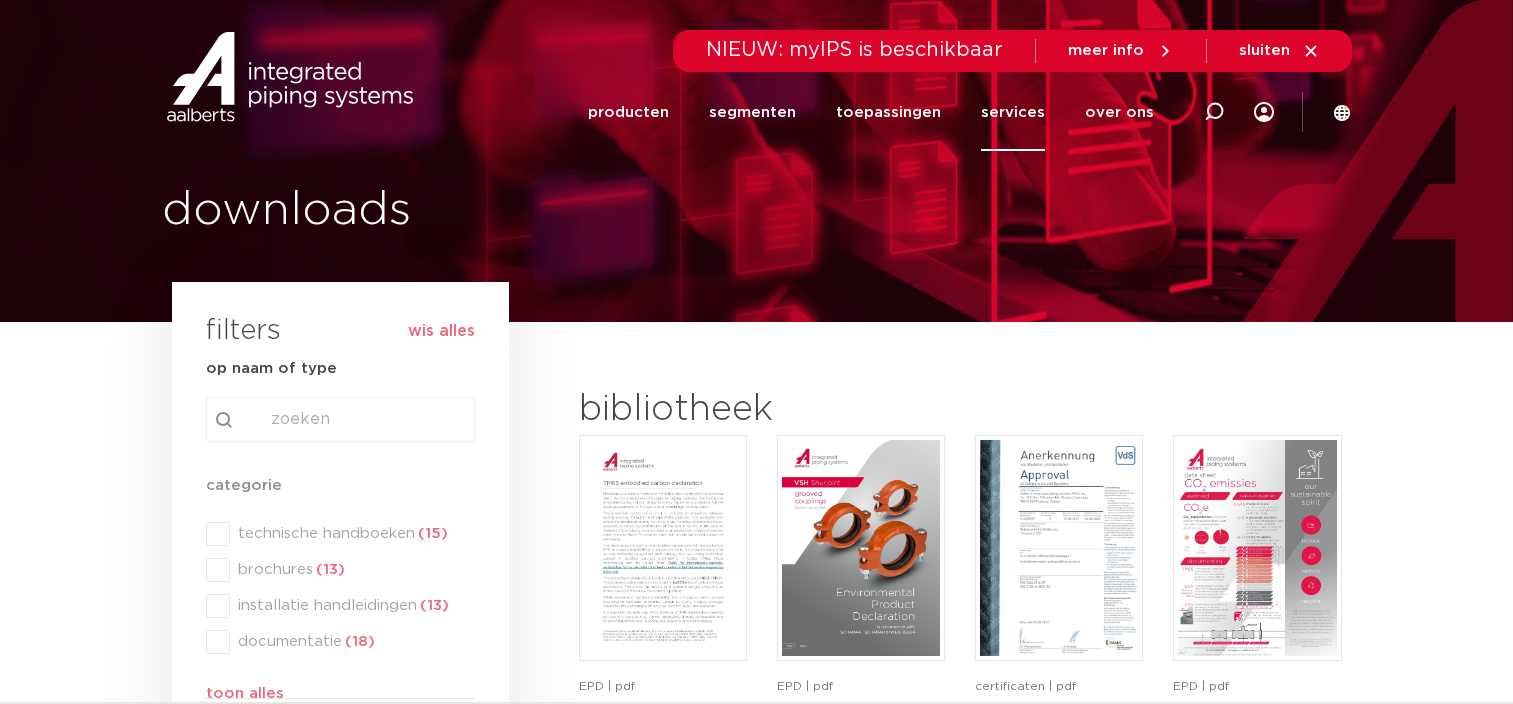 scroll, scrollTop: 0, scrollLeft: 0, axis: both 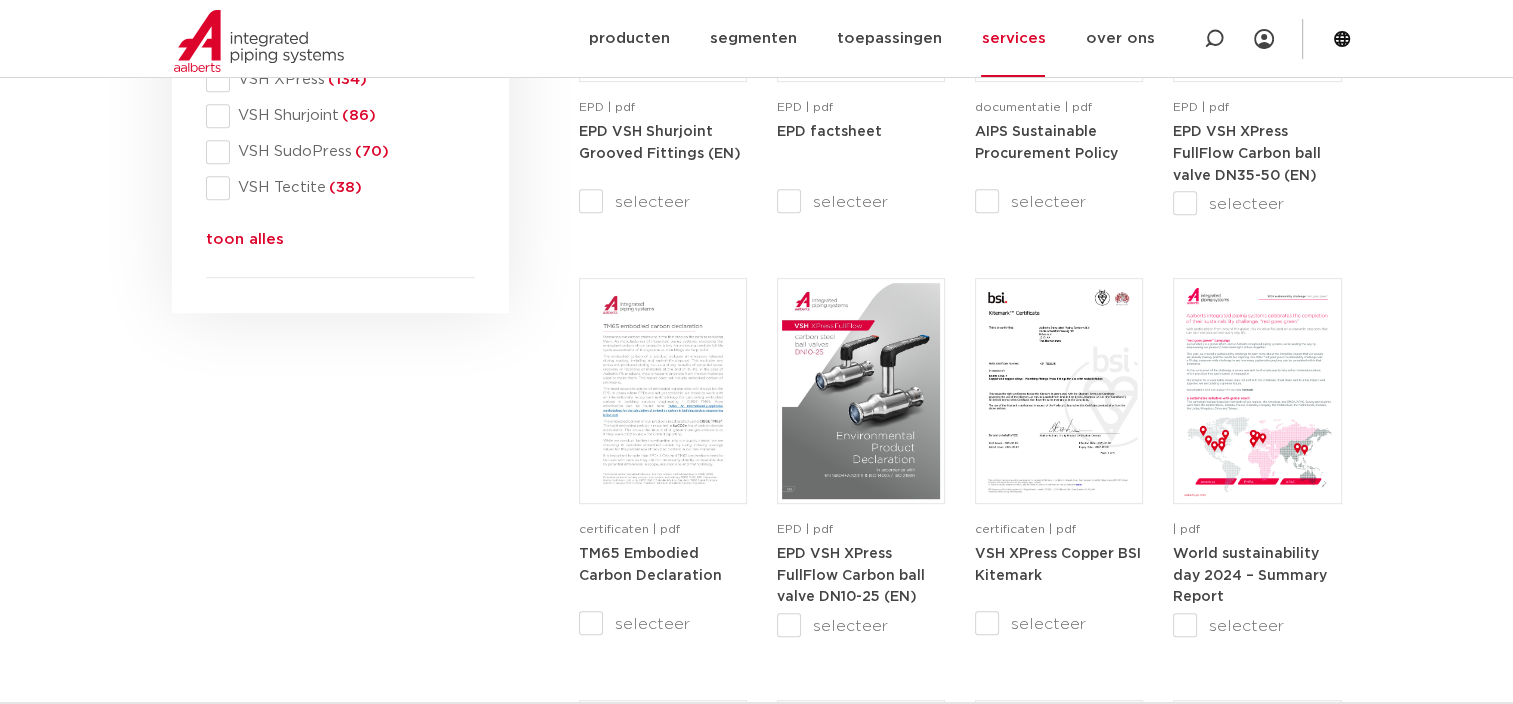 click on "toon alles" at bounding box center (245, 244) 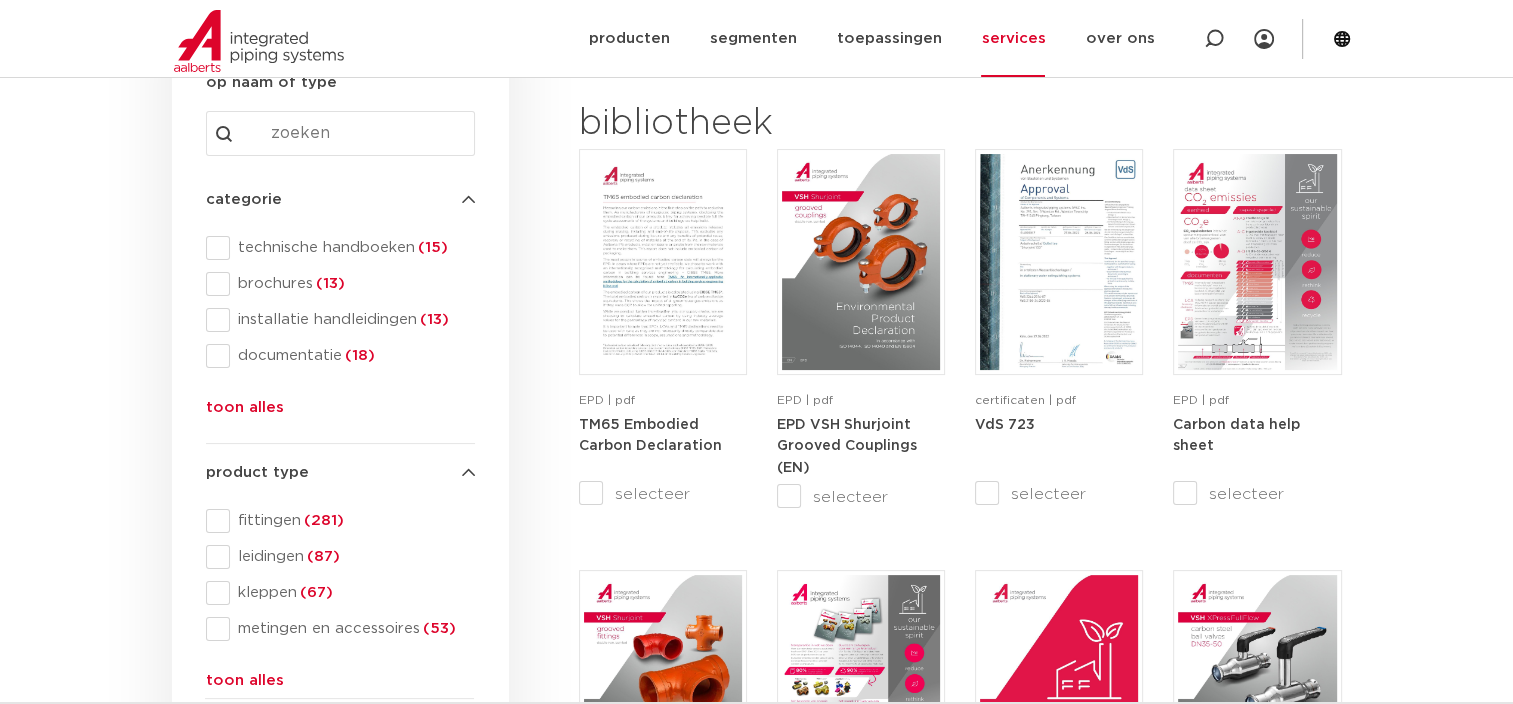 scroll, scrollTop: 200, scrollLeft: 0, axis: vertical 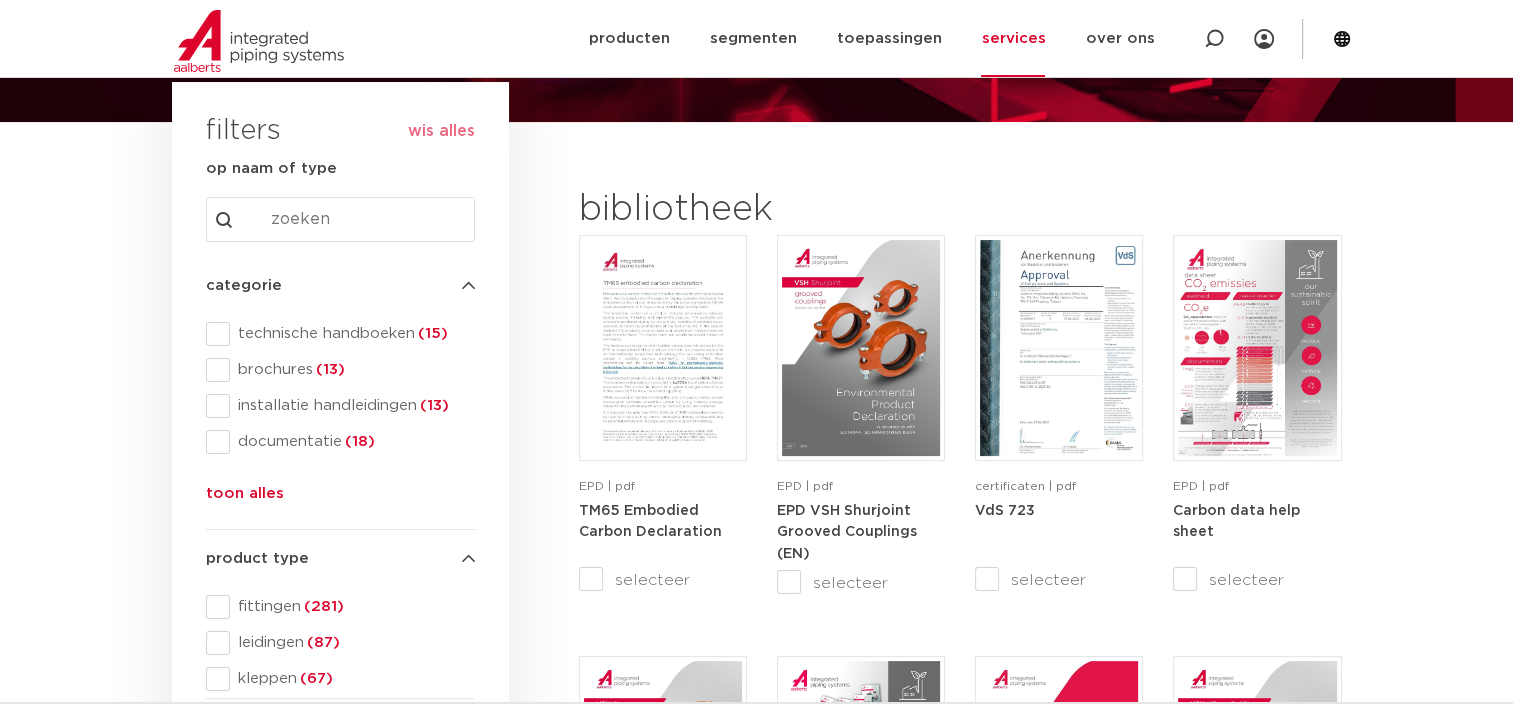 click on "toon alles" at bounding box center [245, 498] 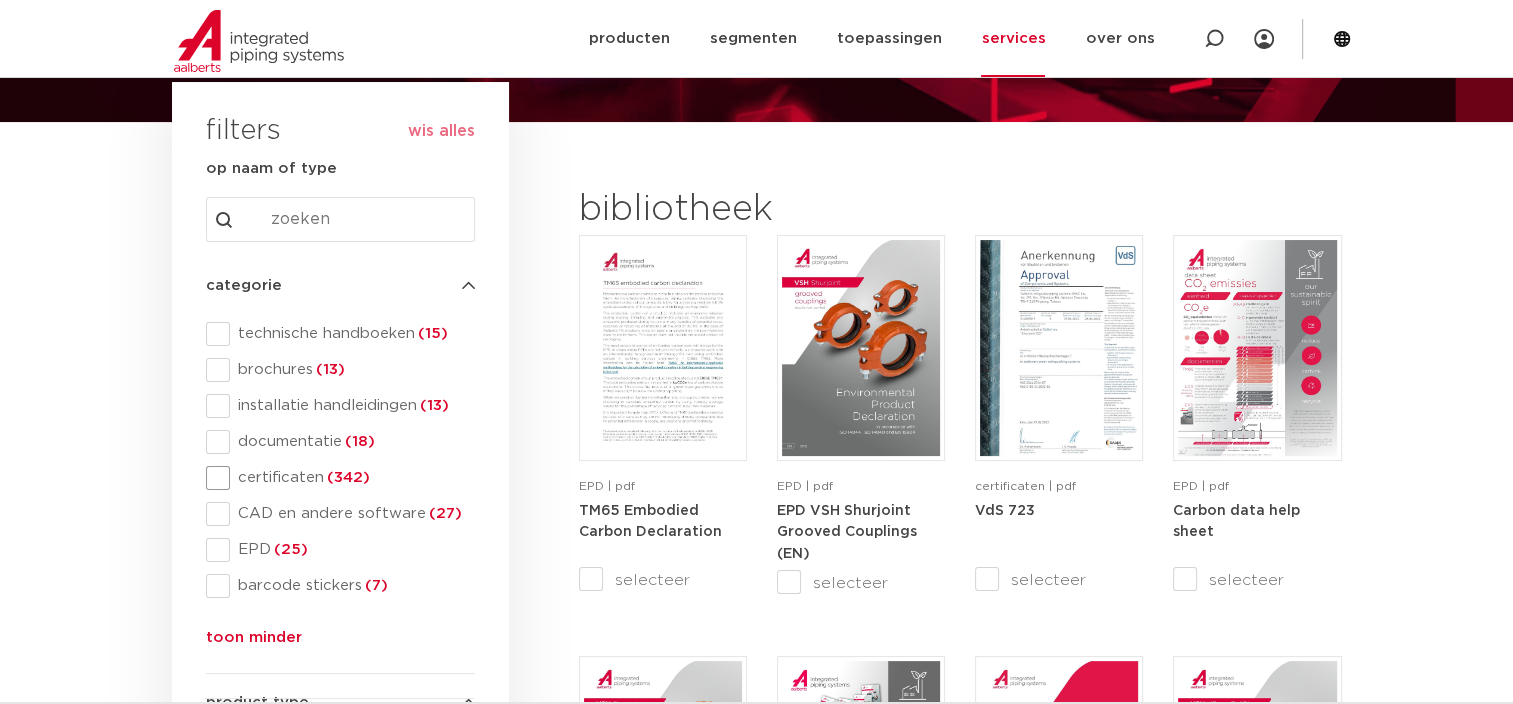 click on "certificaten  (342)" at bounding box center [352, 478] 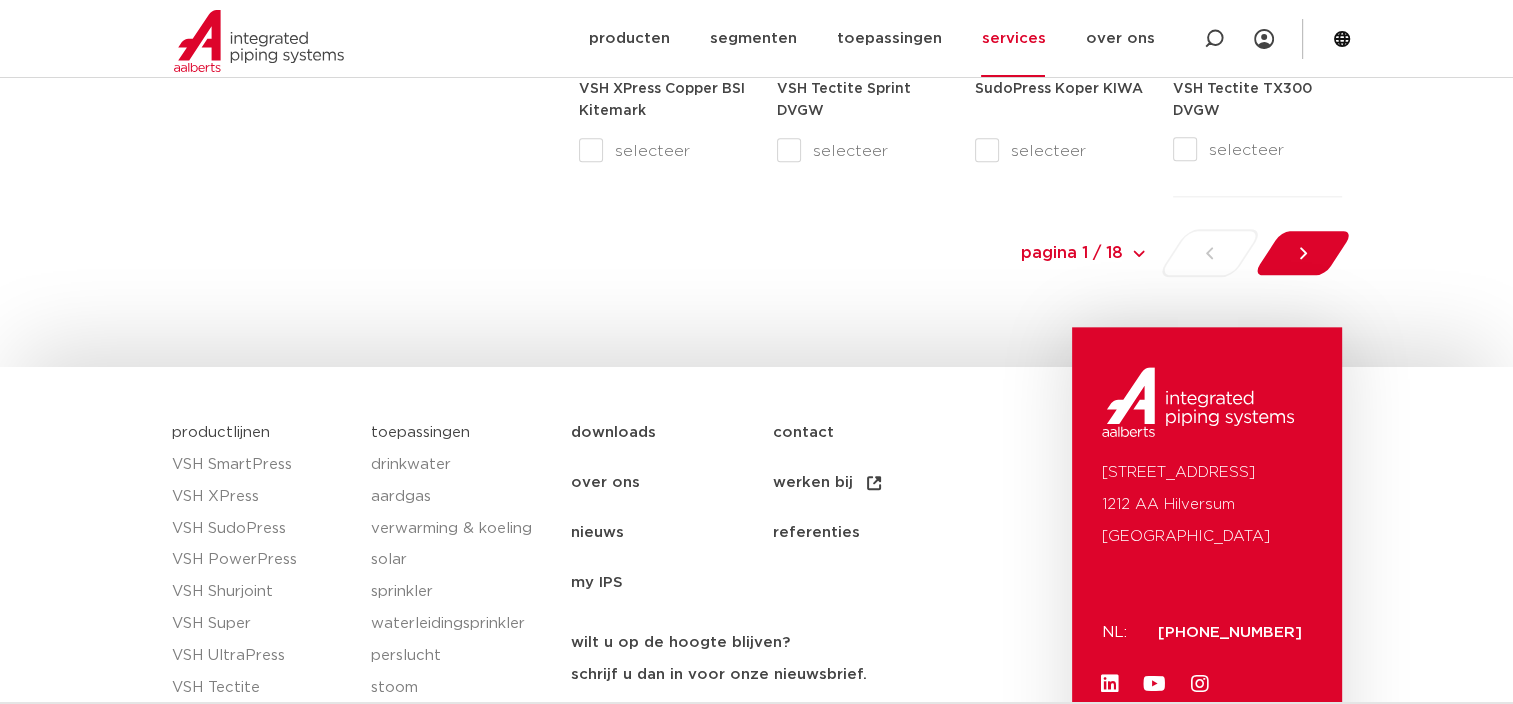 scroll, scrollTop: 2000, scrollLeft: 0, axis: vertical 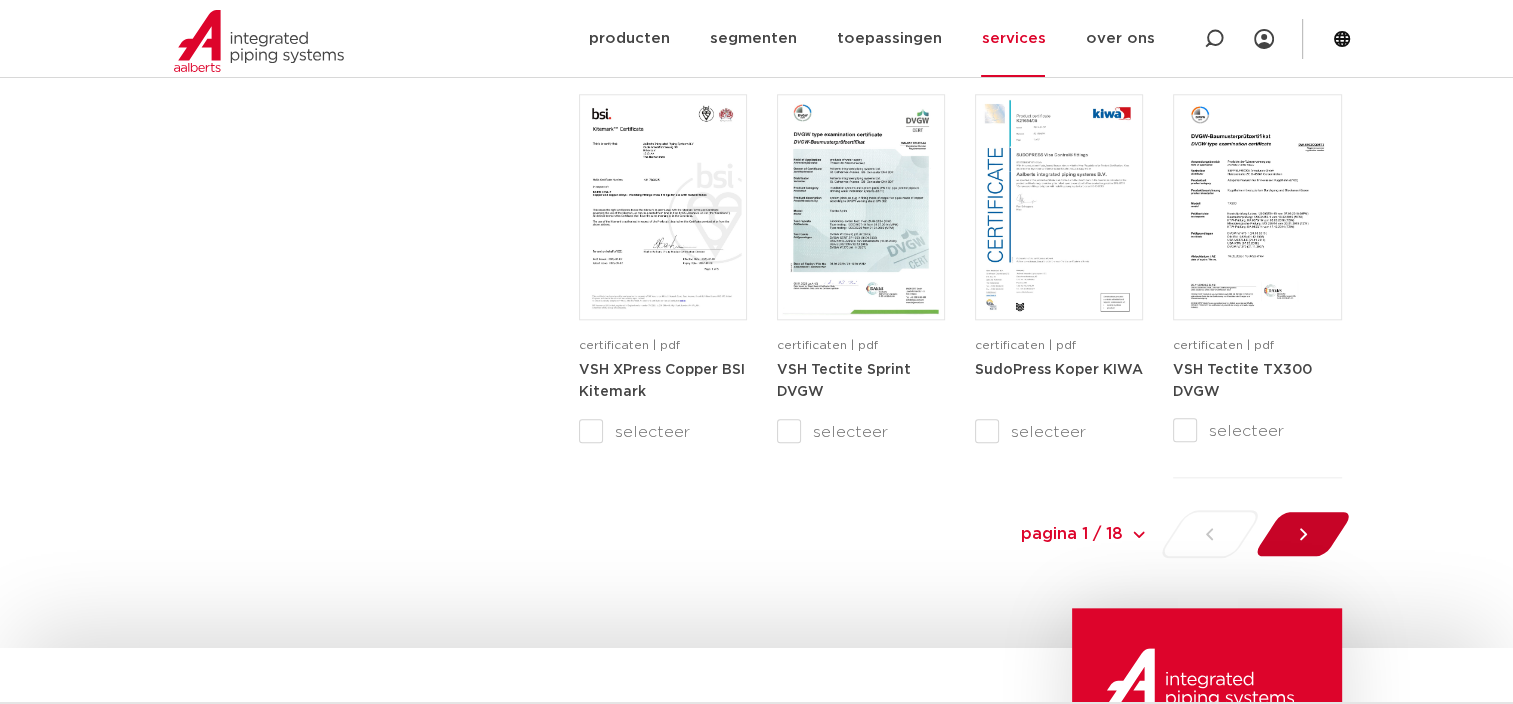click at bounding box center (1302, 534) 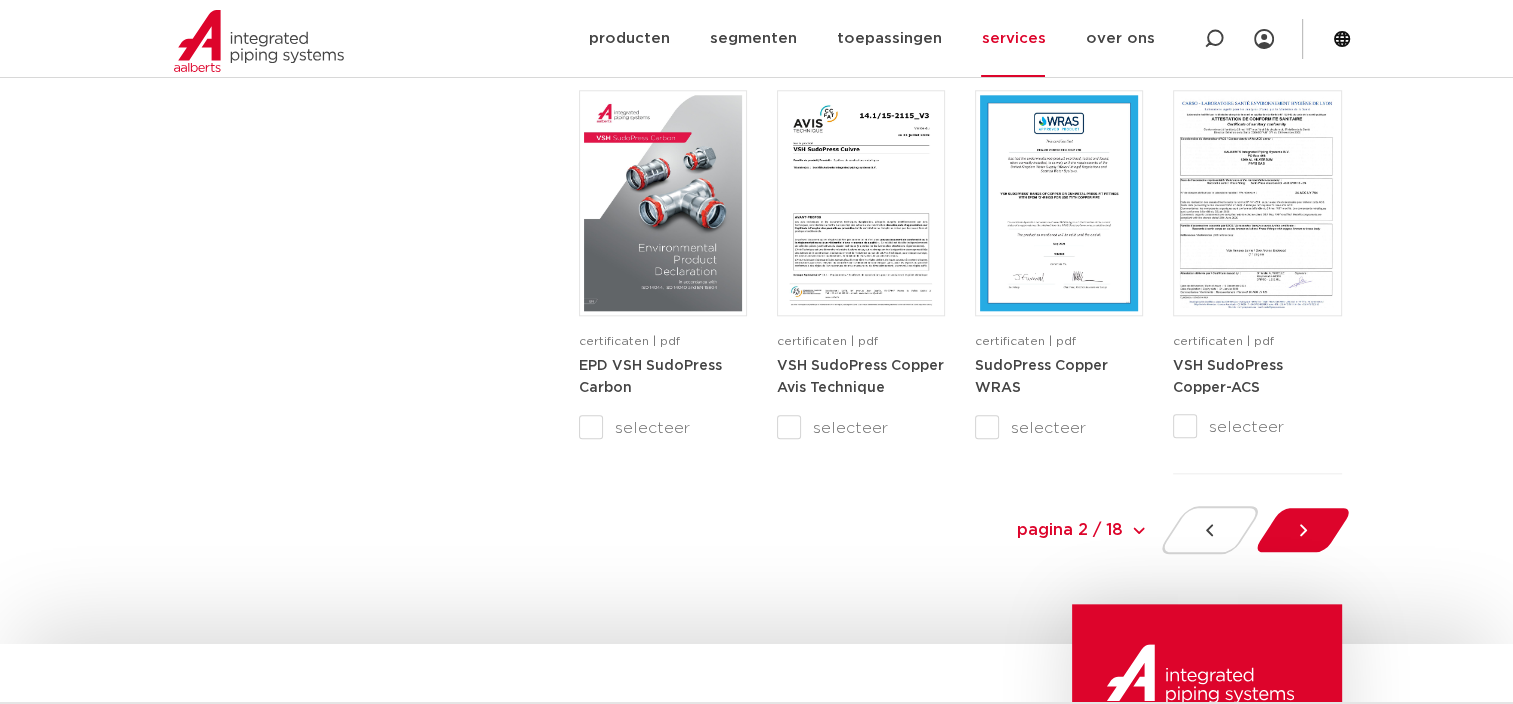 scroll, scrollTop: 2035, scrollLeft: 0, axis: vertical 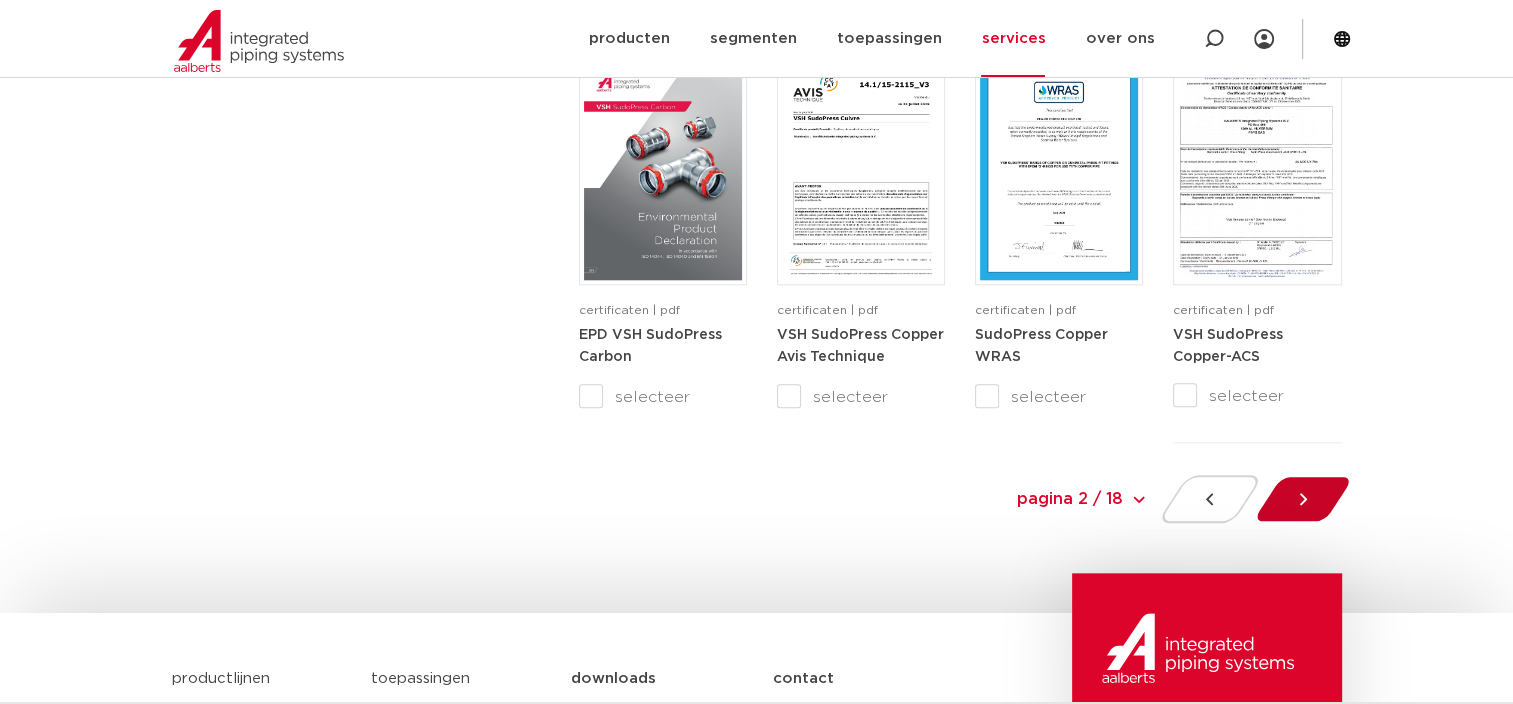 click 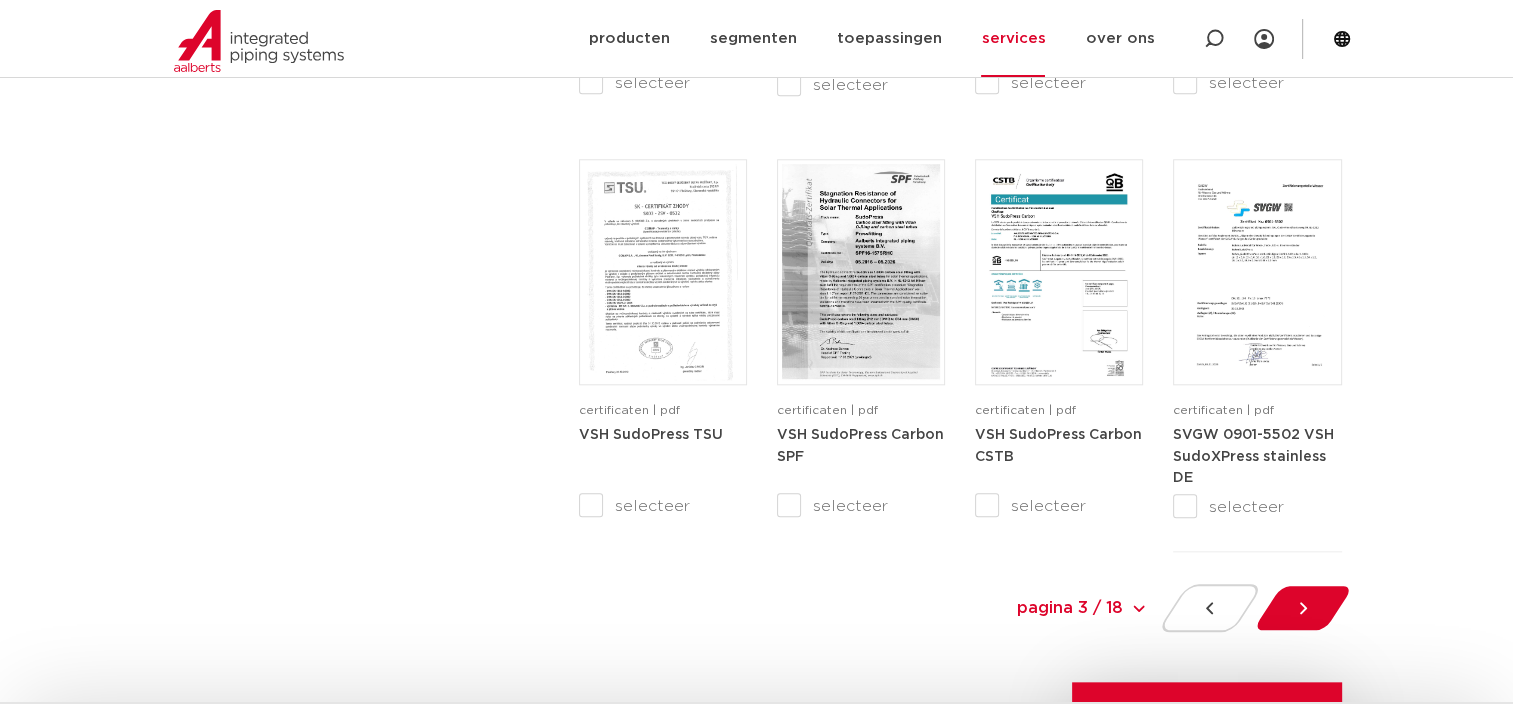 scroll, scrollTop: 2035, scrollLeft: 0, axis: vertical 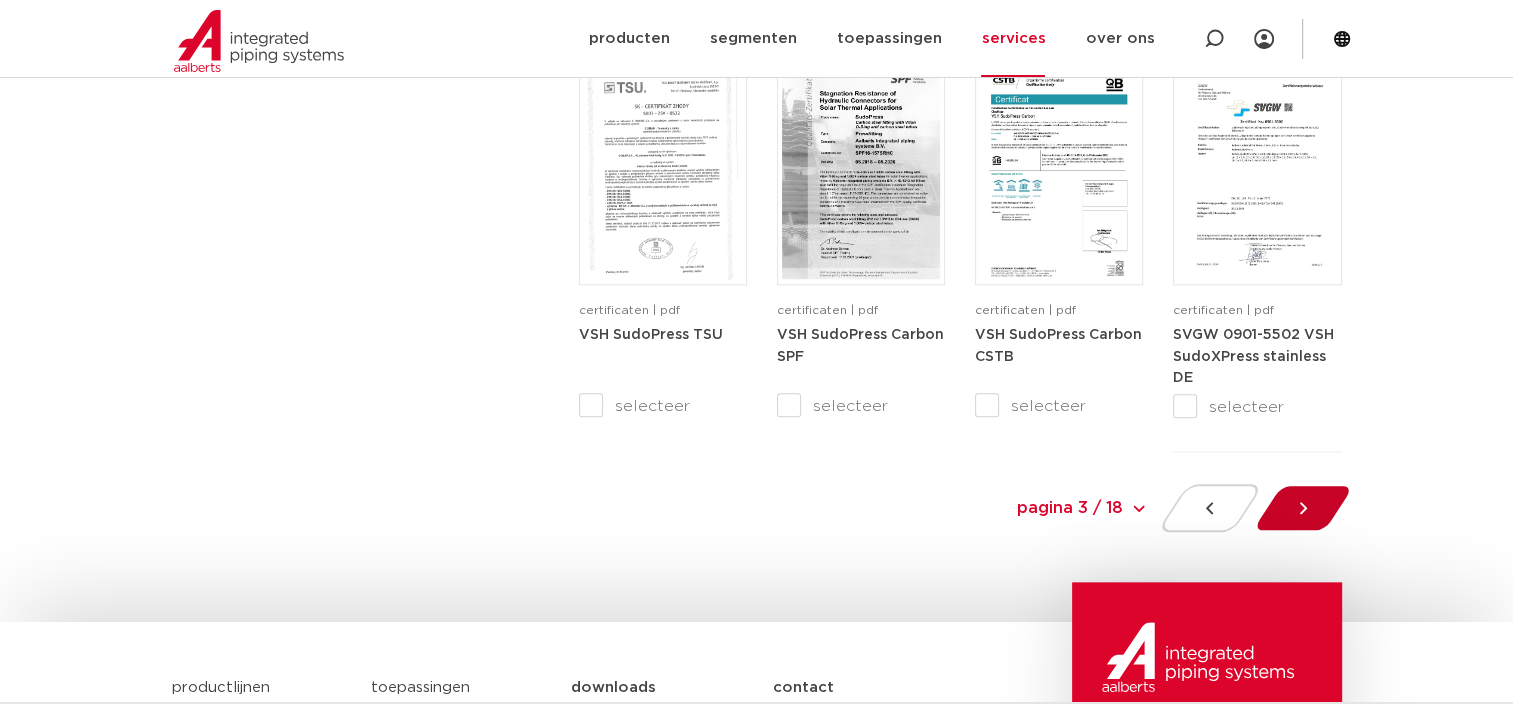 click at bounding box center [1302, 508] 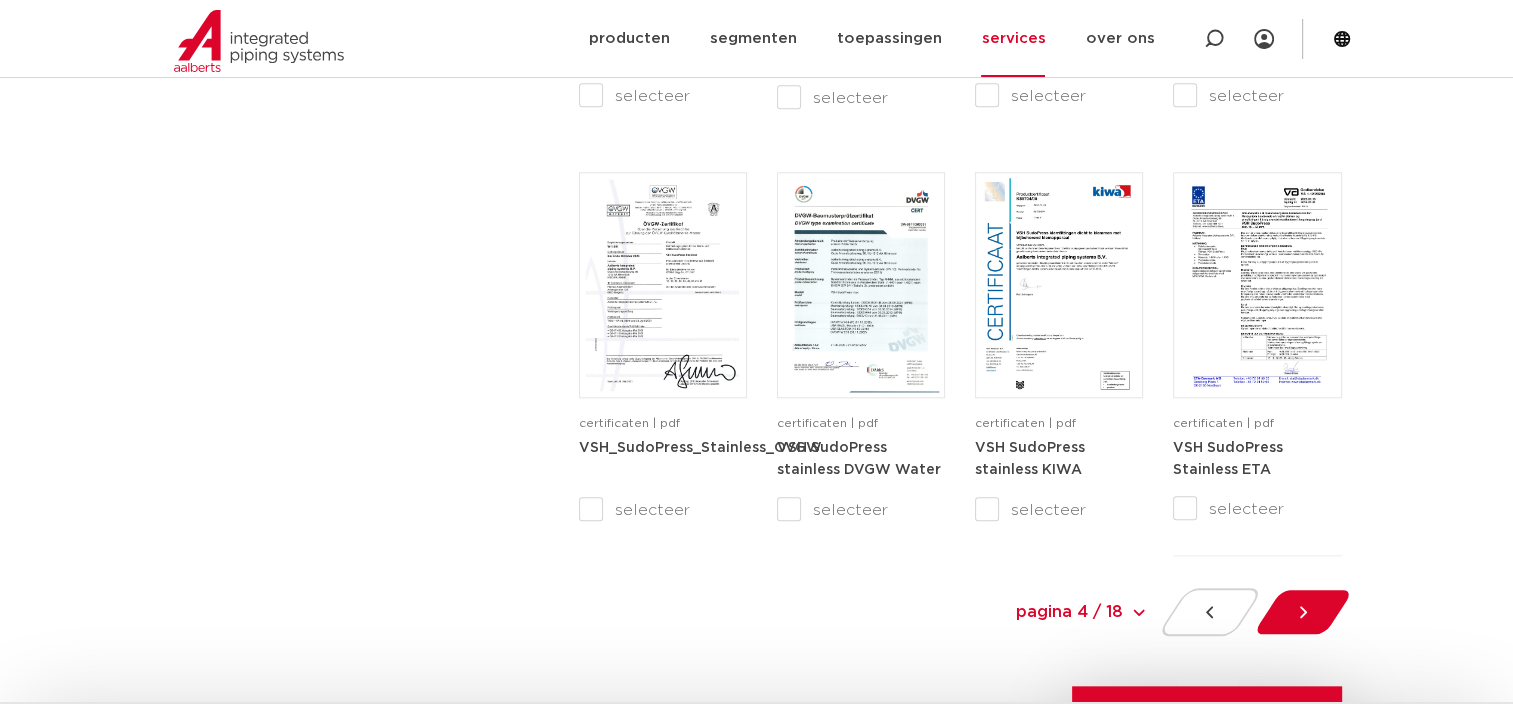 scroll, scrollTop: 2035, scrollLeft: 0, axis: vertical 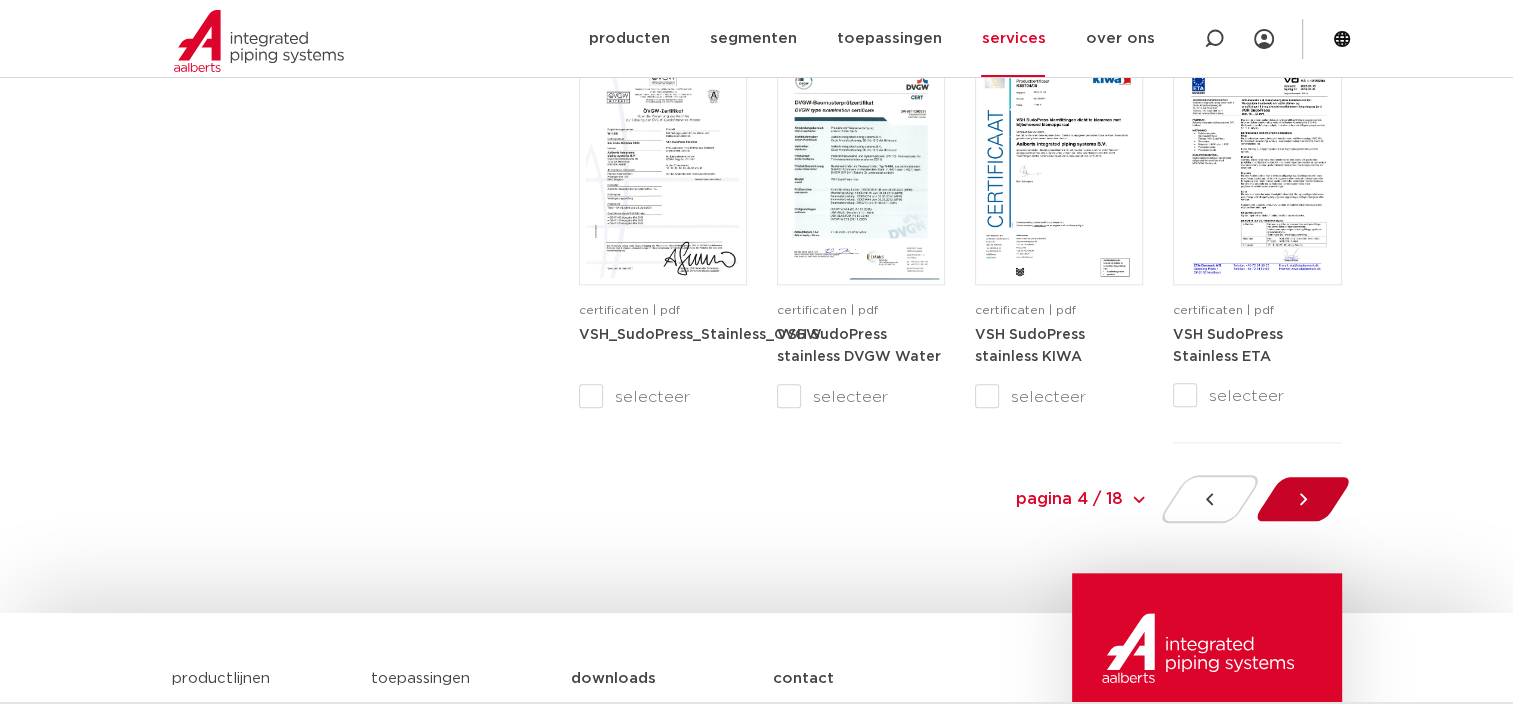 click at bounding box center [1302, 499] 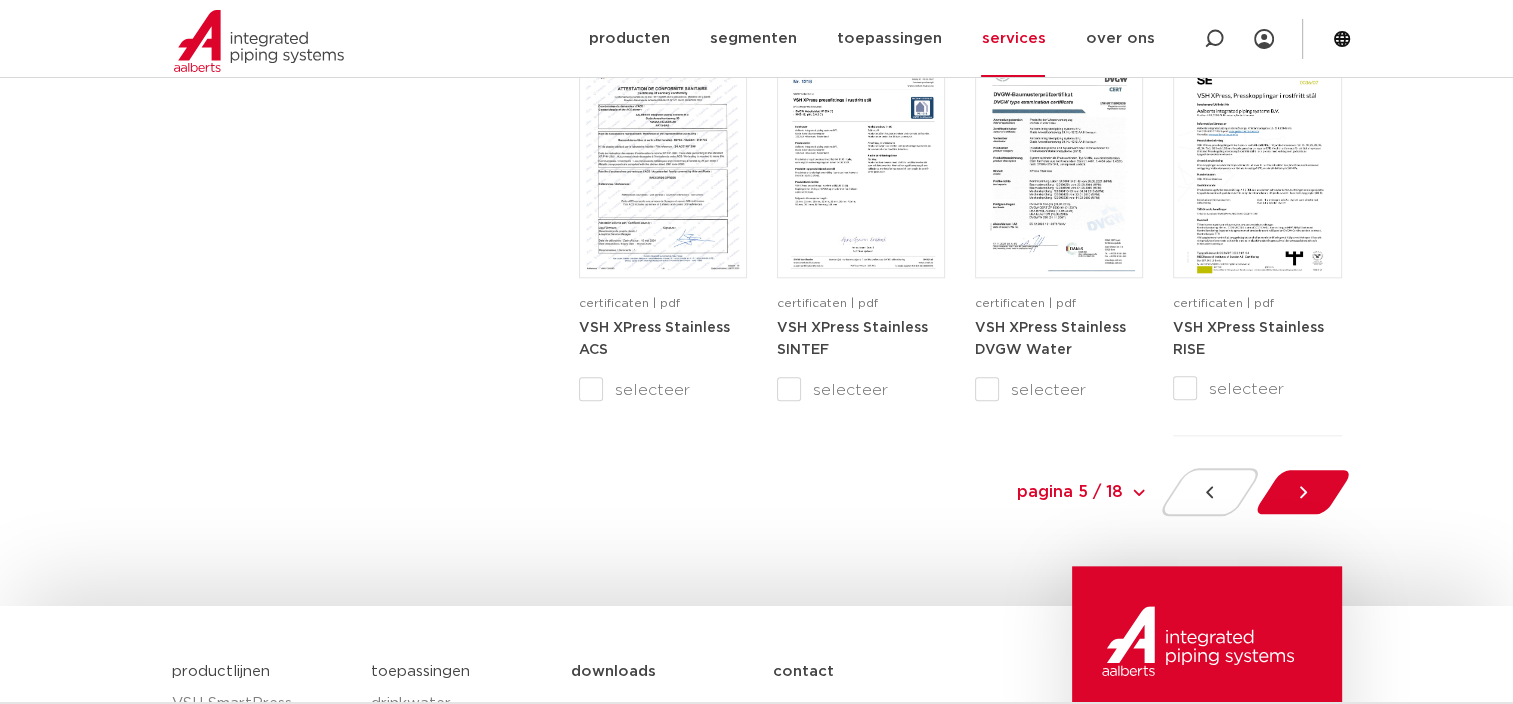 scroll, scrollTop: 2035, scrollLeft: 0, axis: vertical 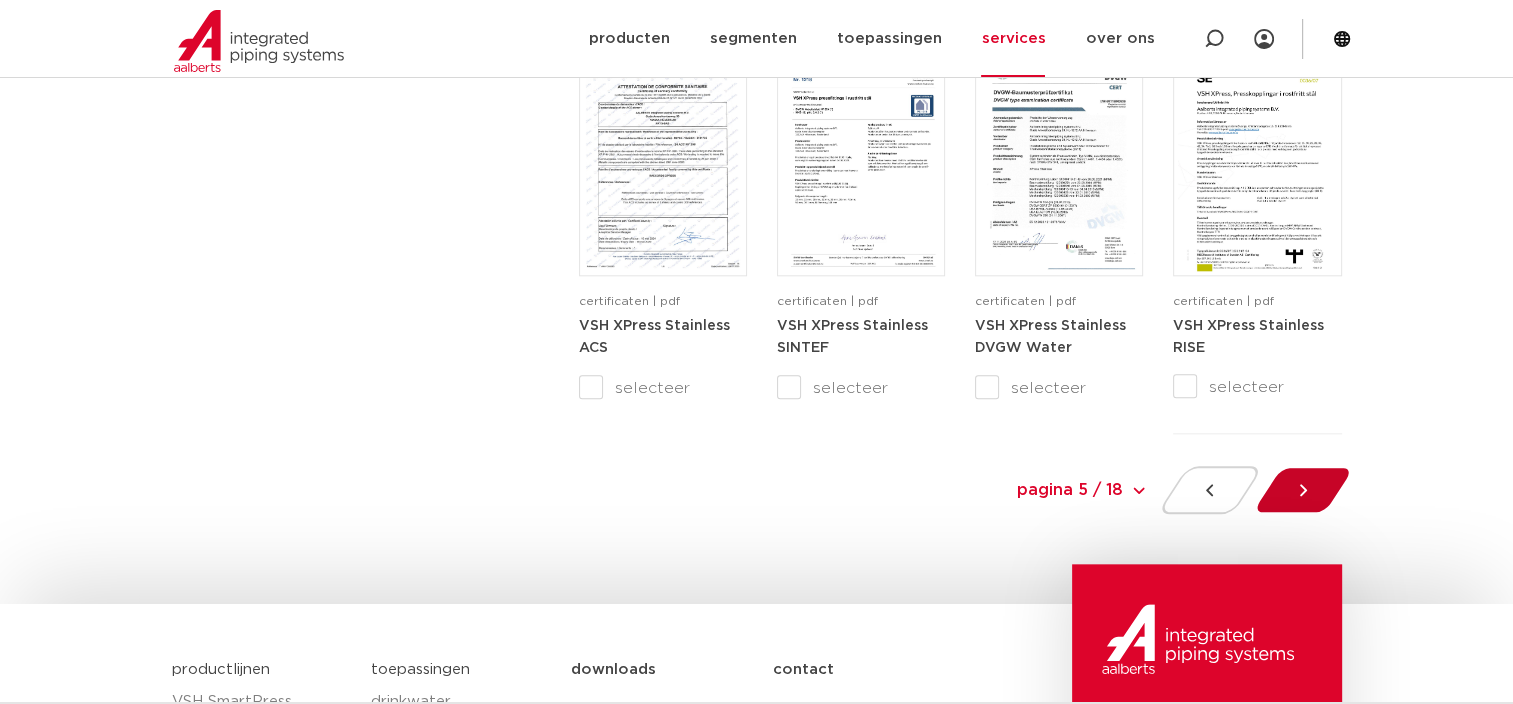 click 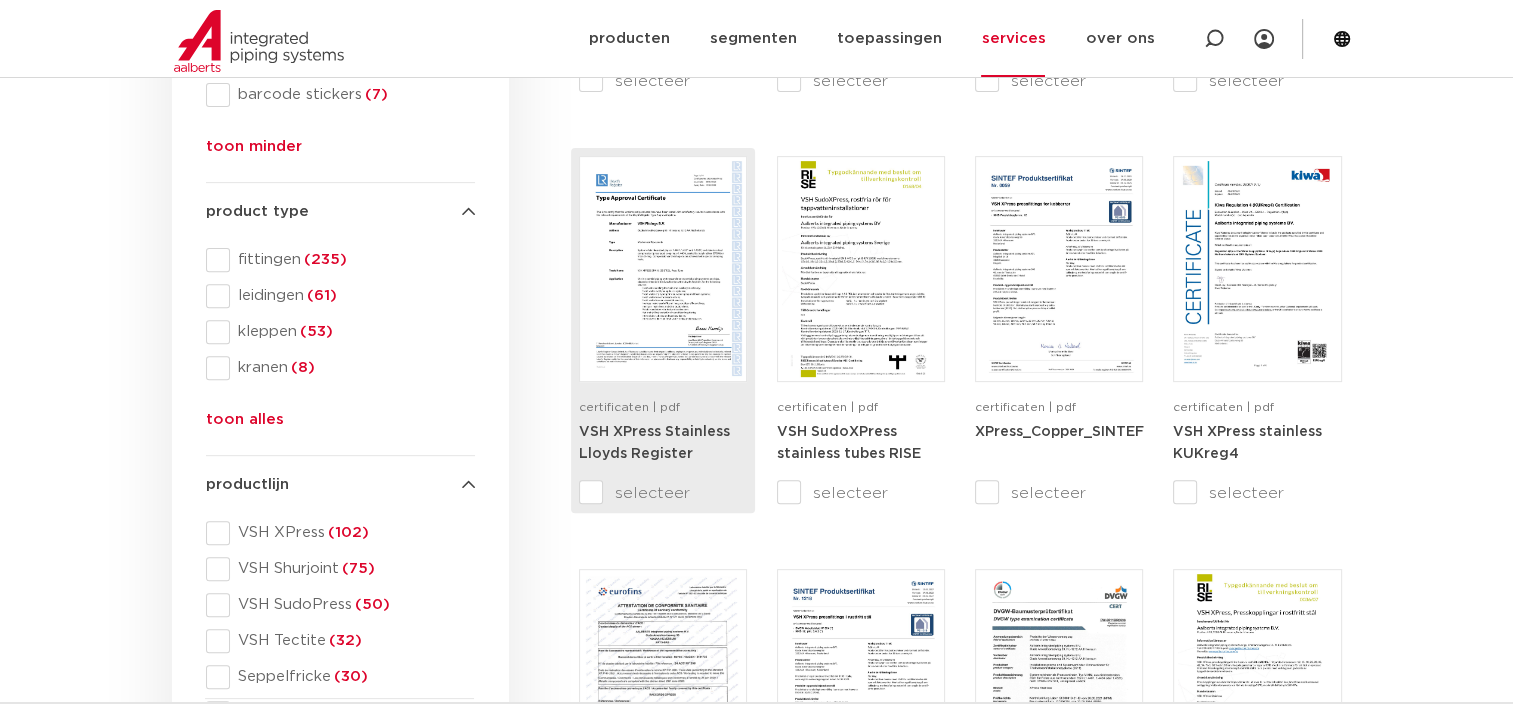 scroll, scrollTop: 735, scrollLeft: 0, axis: vertical 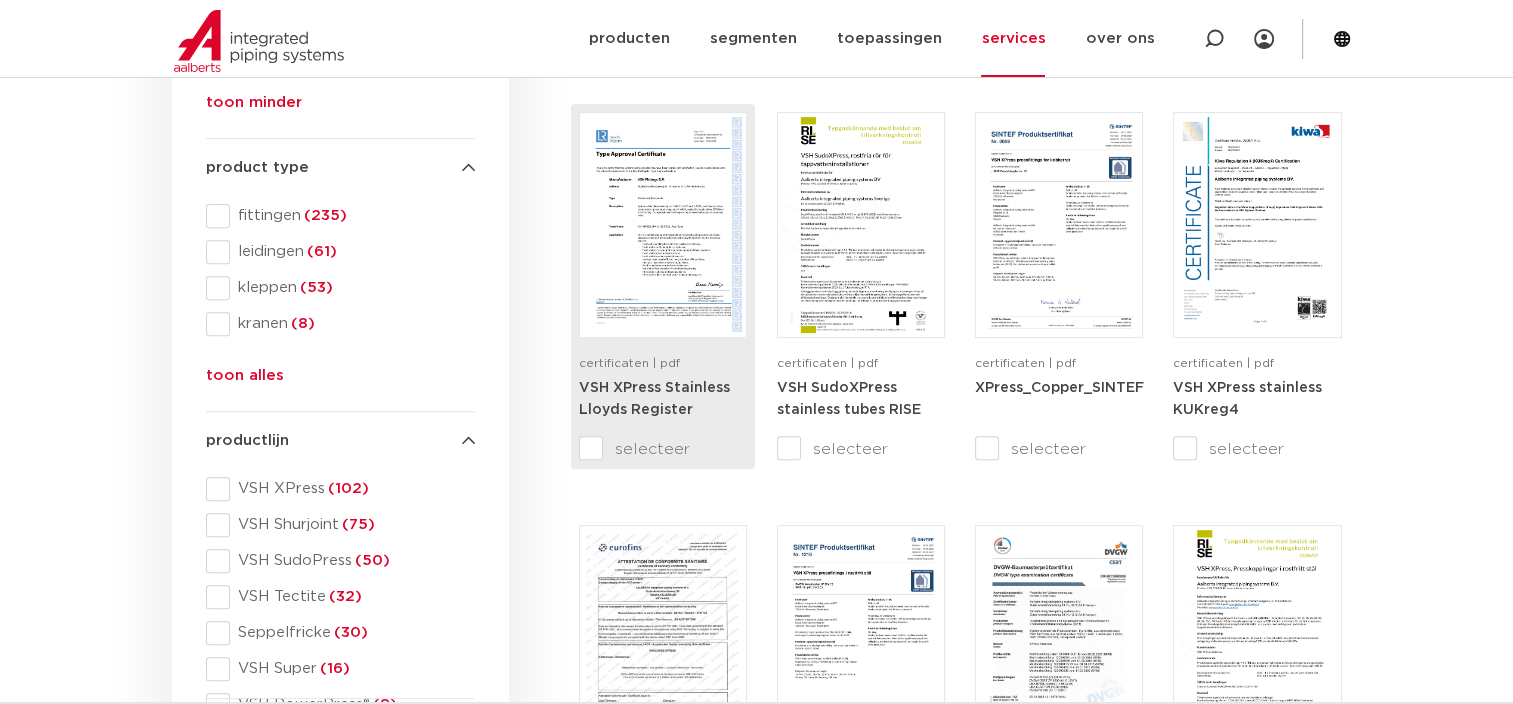 click on "VSH XPress Stainless Lloyds Register" at bounding box center [663, 407] 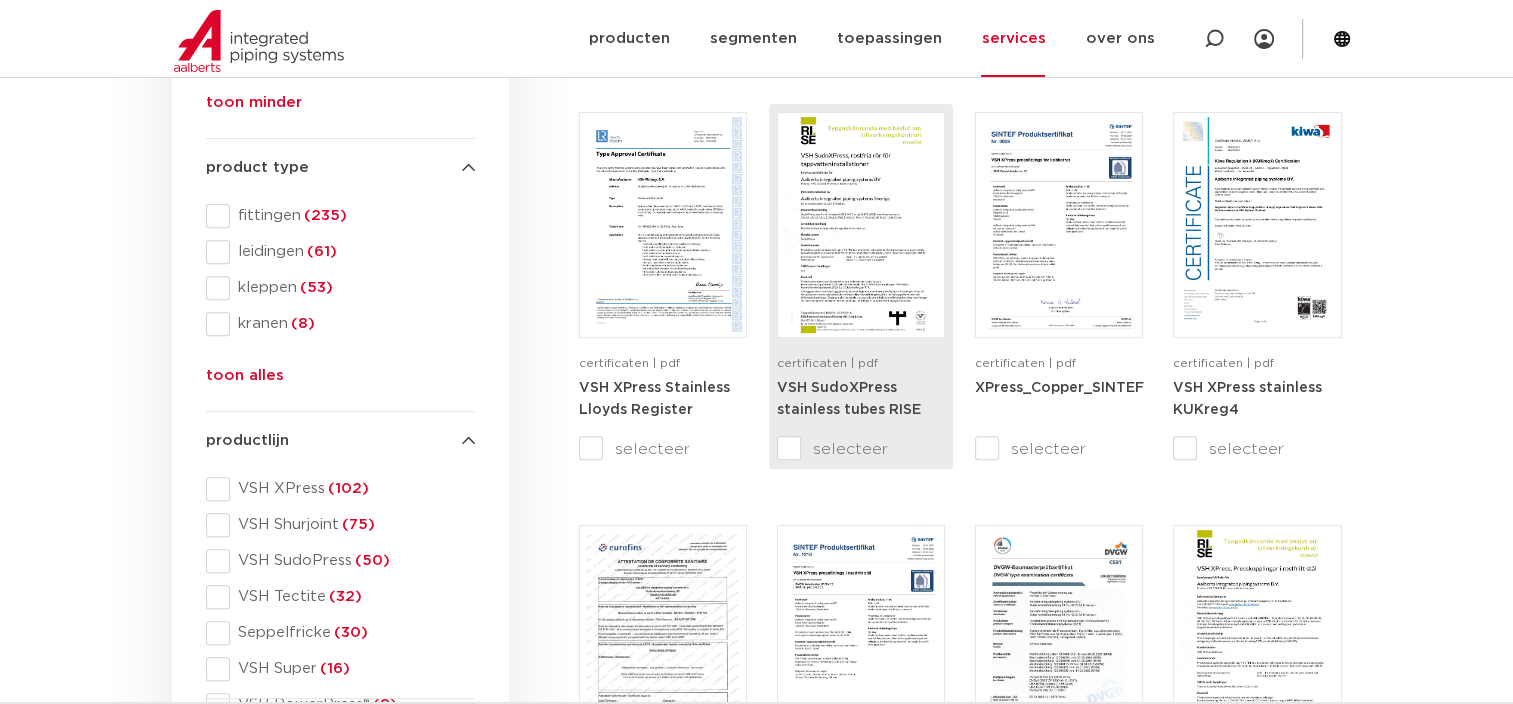 click on "VSH SudoXPress stainless tubes RISE" at bounding box center [849, 399] 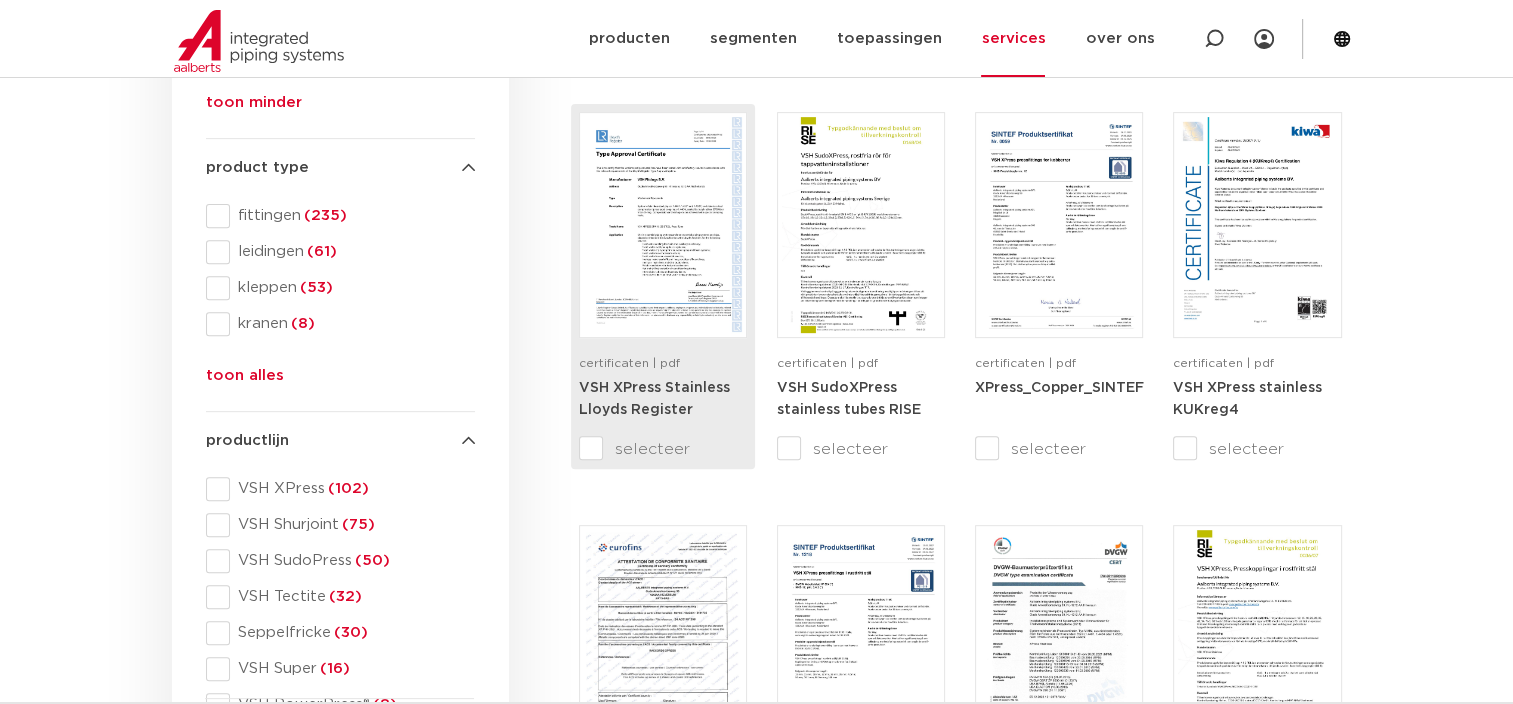 click on "VSH XPress Stainless Lloyds Register" at bounding box center (654, 399) 